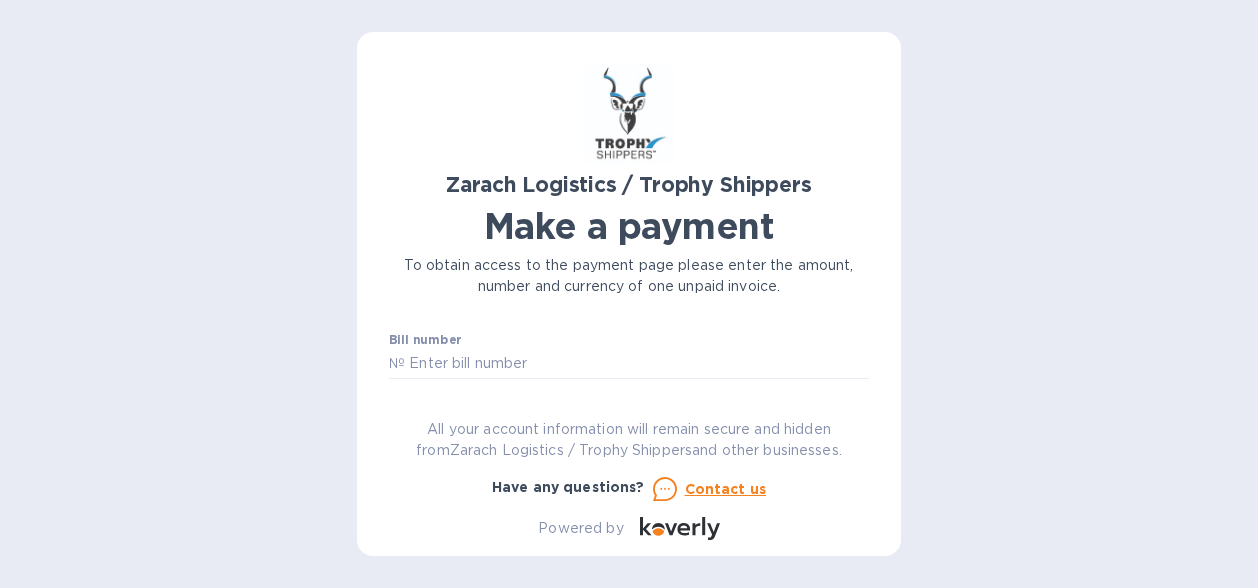 scroll, scrollTop: 0, scrollLeft: 0, axis: both 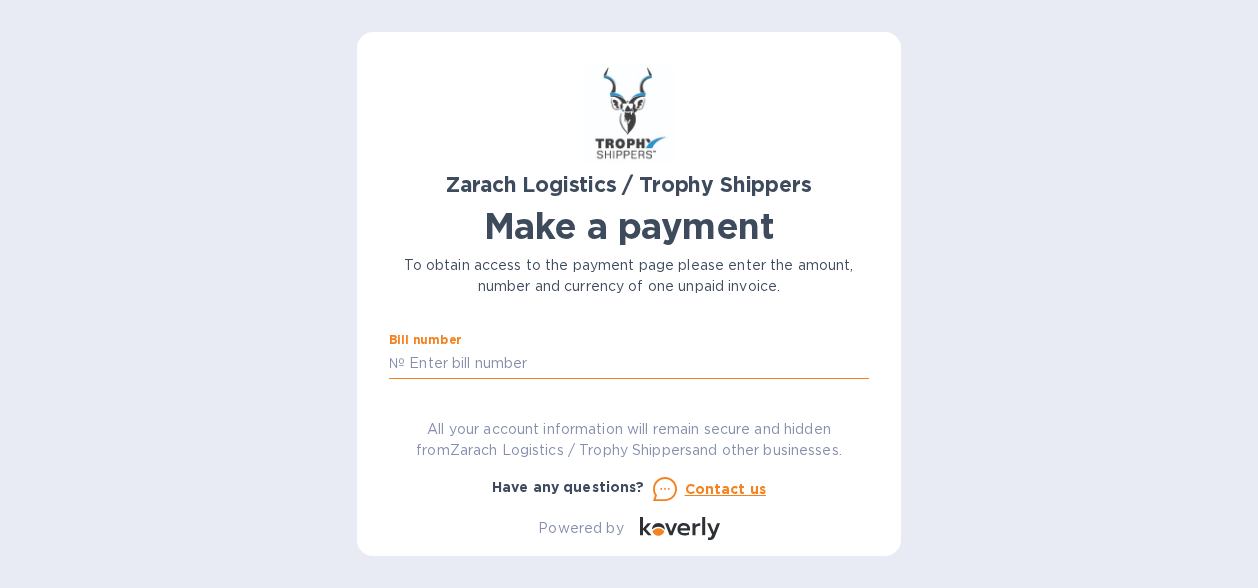 click at bounding box center [637, 364] 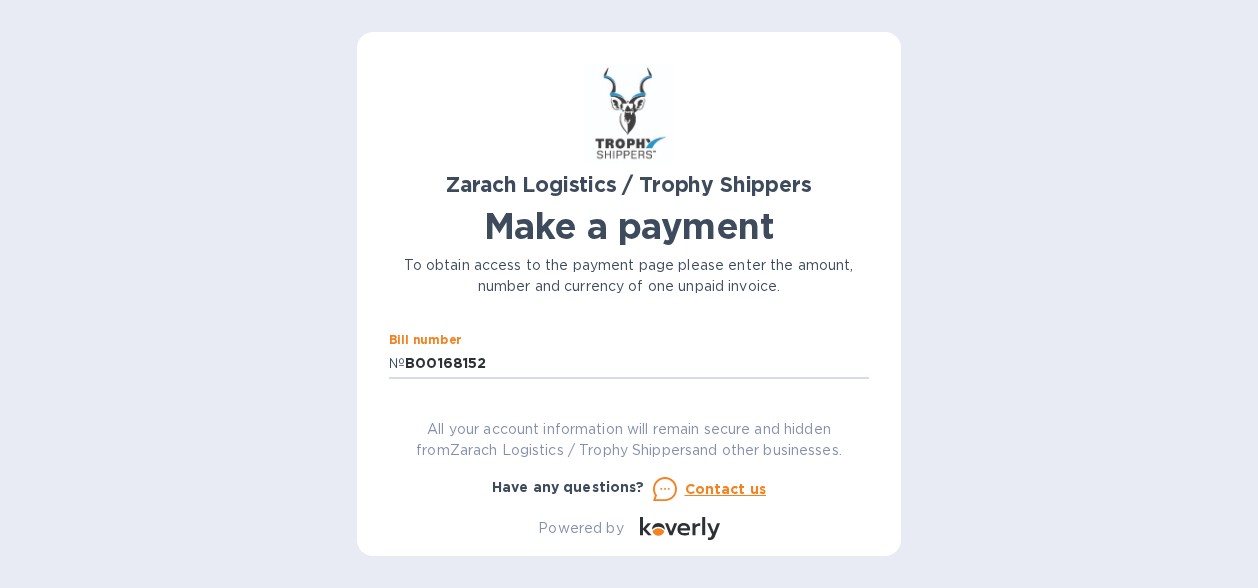 type on "B00168152" 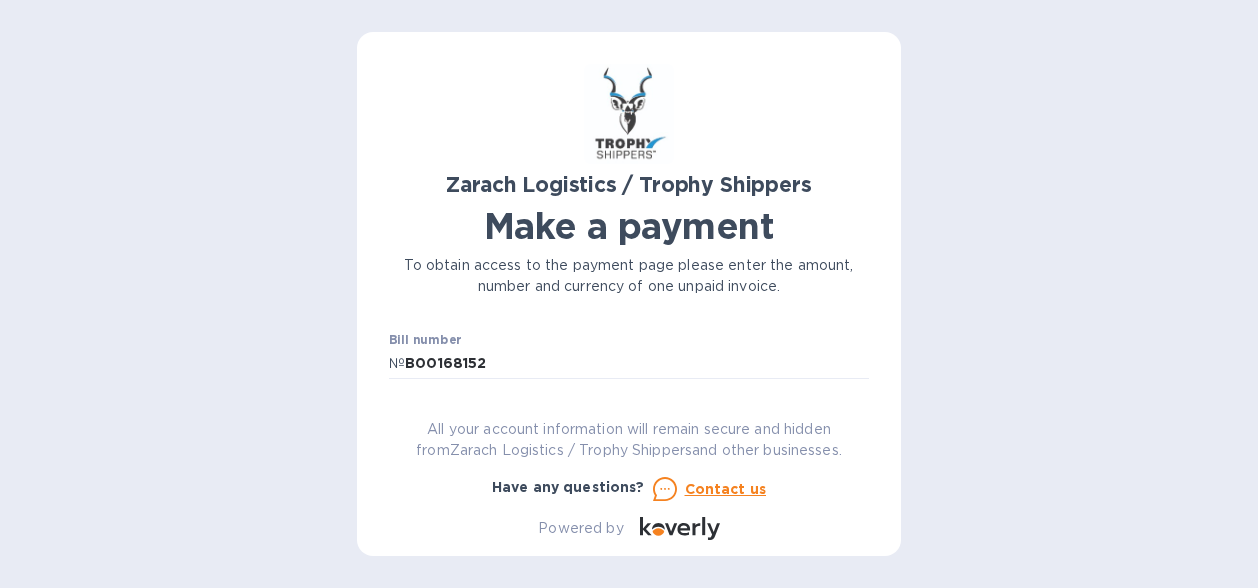 click on "Zarach Logistics / Trophy Shippers Make a payment To obtain access to the payment page please enter the amount,   number and currency of one unpaid invoice. Bill number № B00168152   Amount $   Currency USD Business name   Go to payment page You can pay using: Bank transfer (for US banks) Free Credit card and more... Pay Get more time to pay Up to  12 weeks Wallet Instant transfers via Wallet Free All your account information will remain secure and hidden  from  Zarach Logistics / Trophy Shippers  and other businesses. Have any questions? Contact us Powered by" at bounding box center [629, 302] 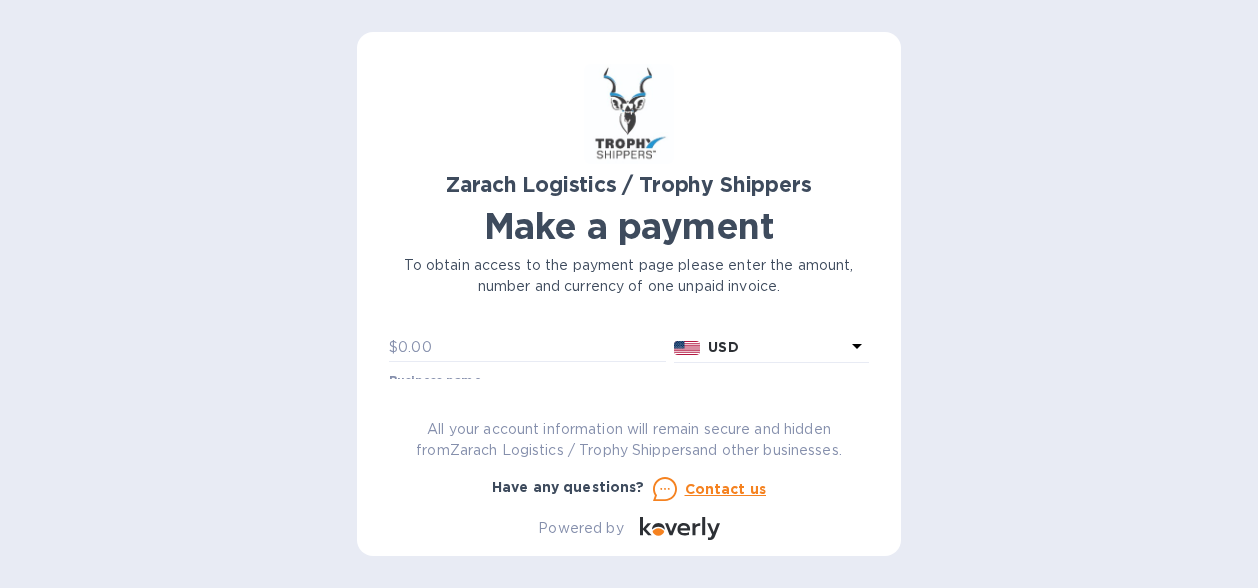 scroll, scrollTop: 74, scrollLeft: 0, axis: vertical 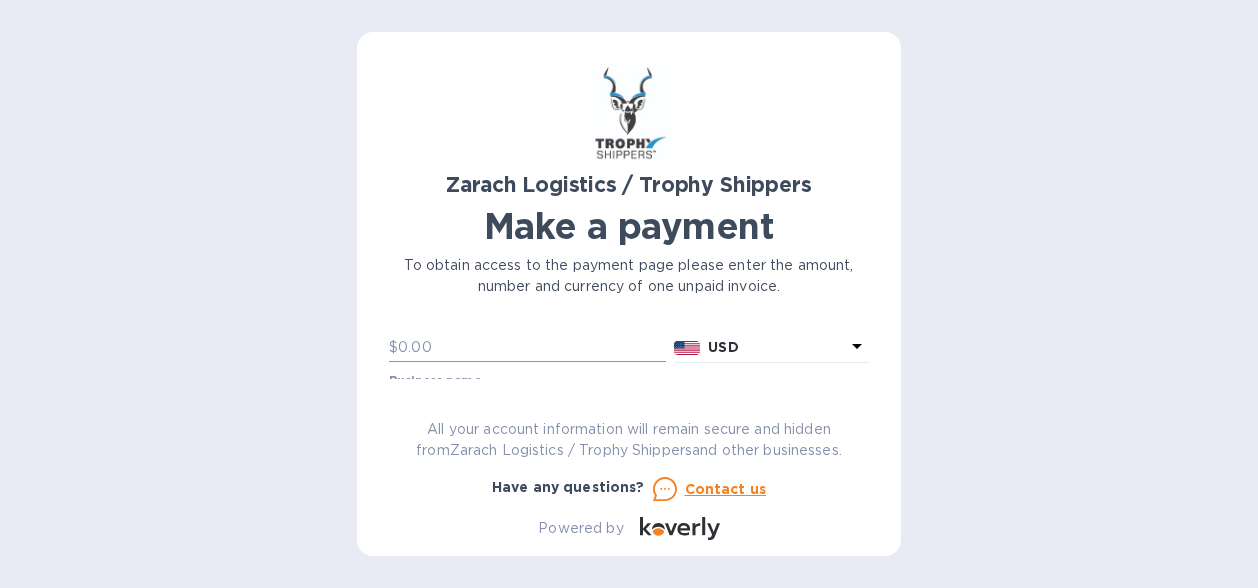 click at bounding box center [532, 348] 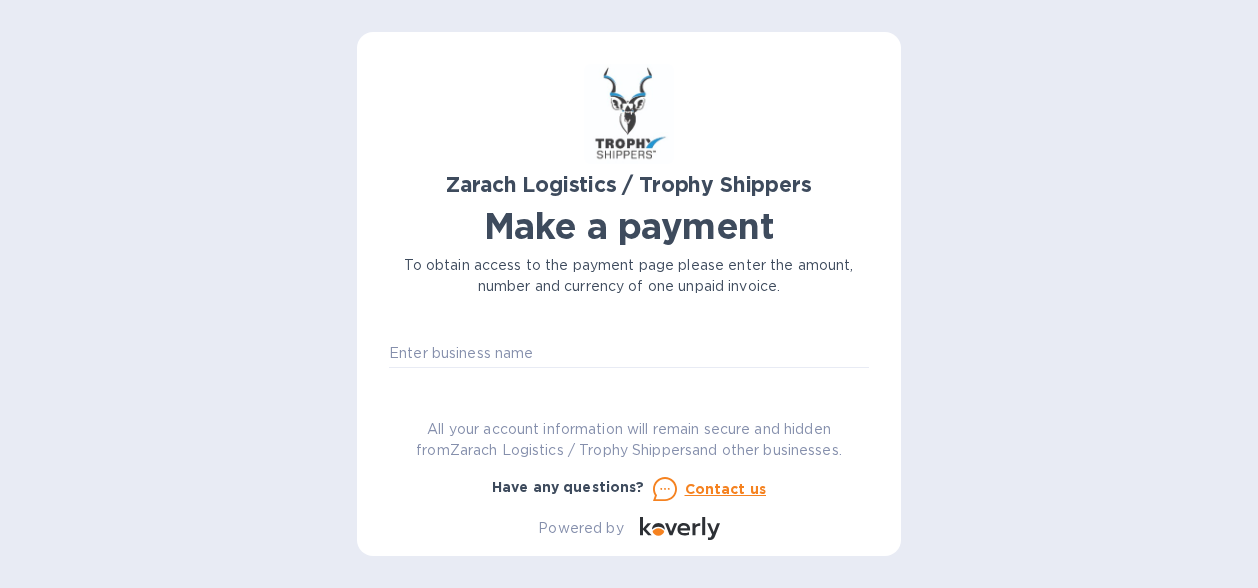 scroll, scrollTop: 120, scrollLeft: 0, axis: vertical 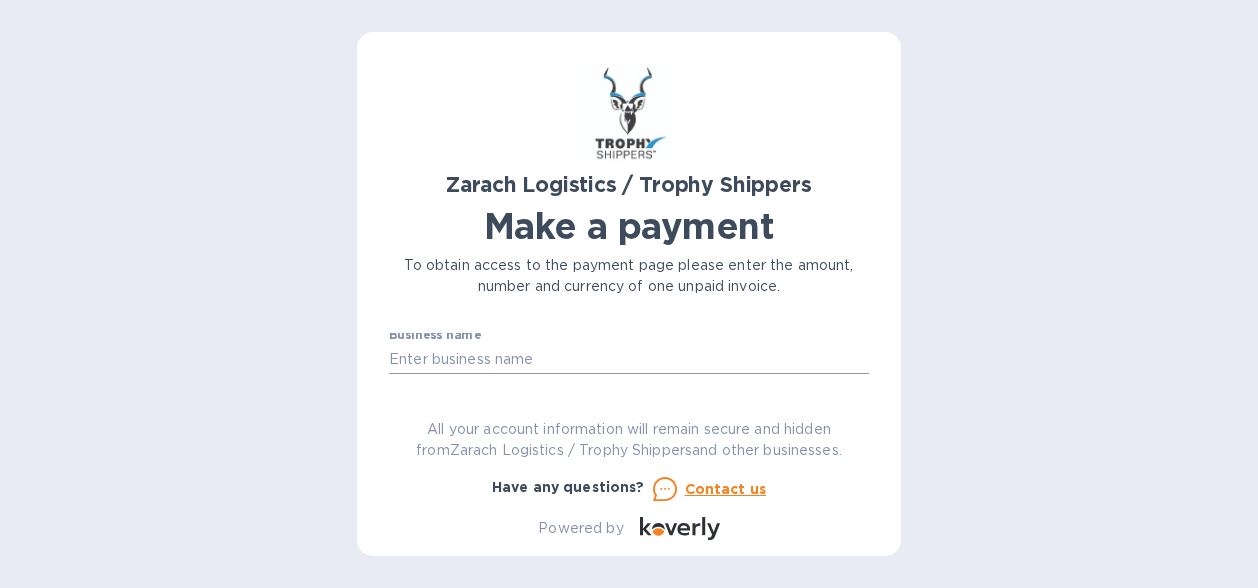 type on "1,375.00" 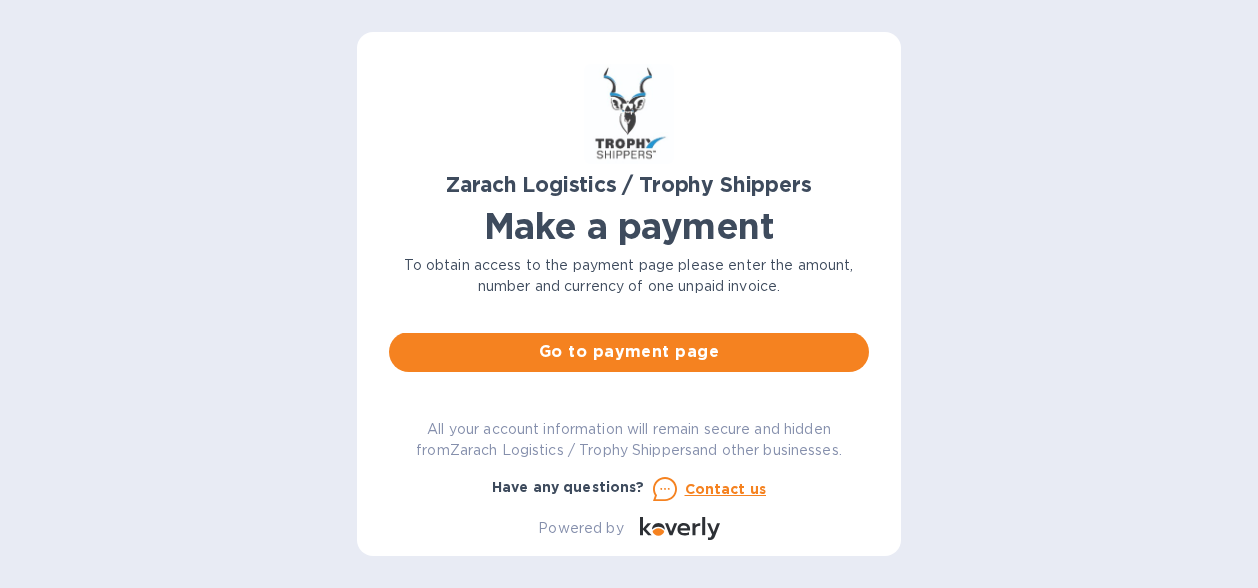 scroll, scrollTop: 190, scrollLeft: 0, axis: vertical 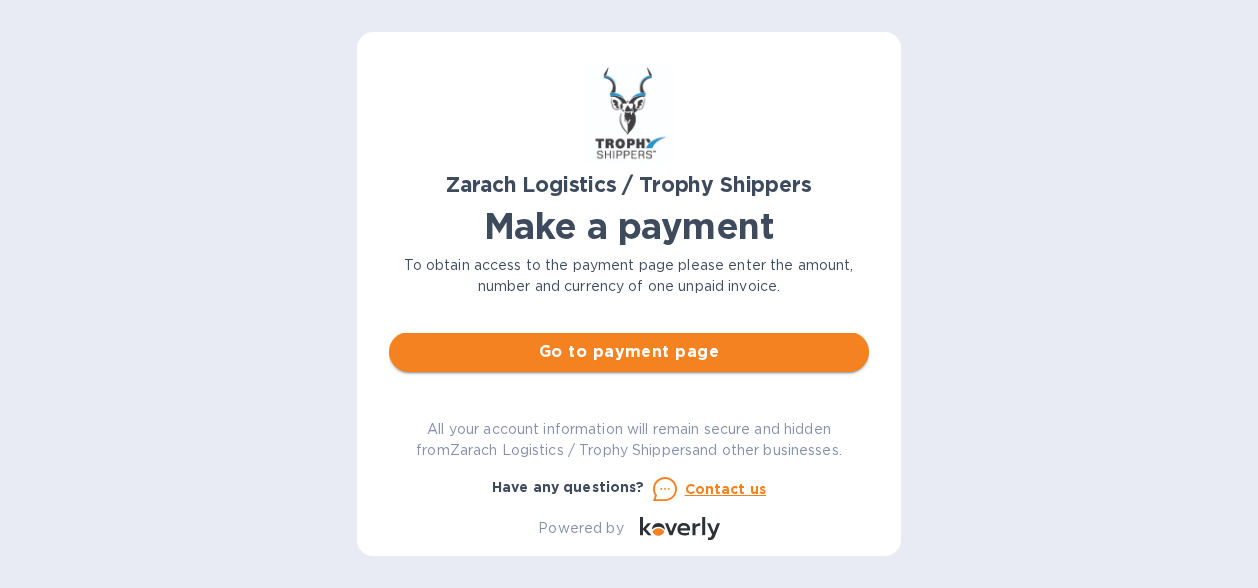 type on "big yield ag" 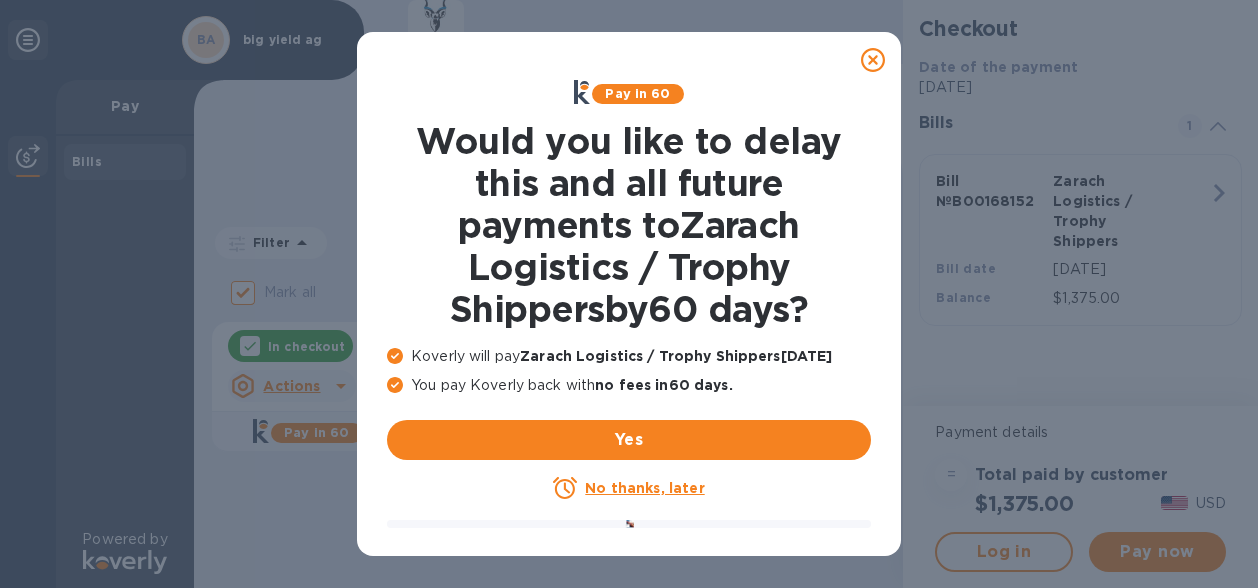 click on "No thanks, later" at bounding box center [644, 488] 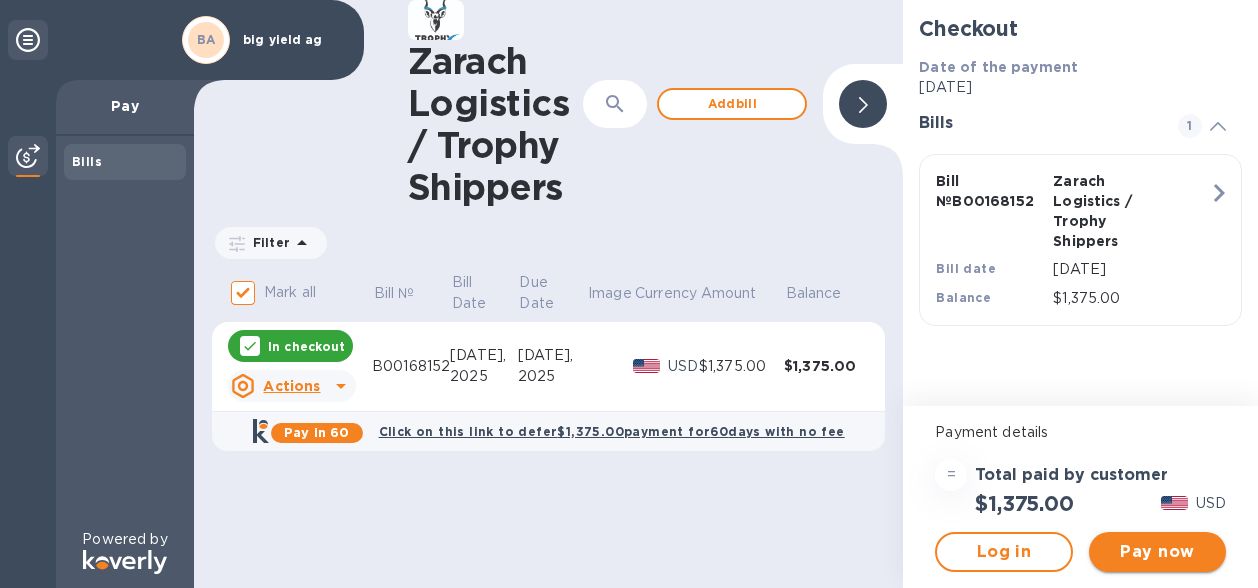 click on "Pay now" at bounding box center [1157, 552] 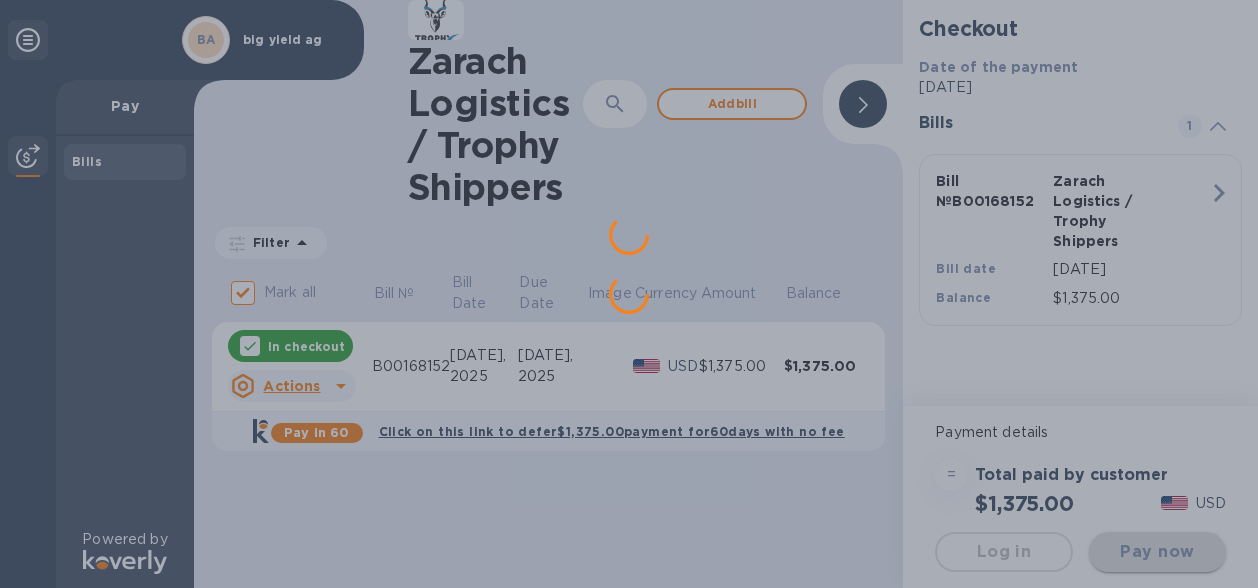 scroll, scrollTop: 0, scrollLeft: 0, axis: both 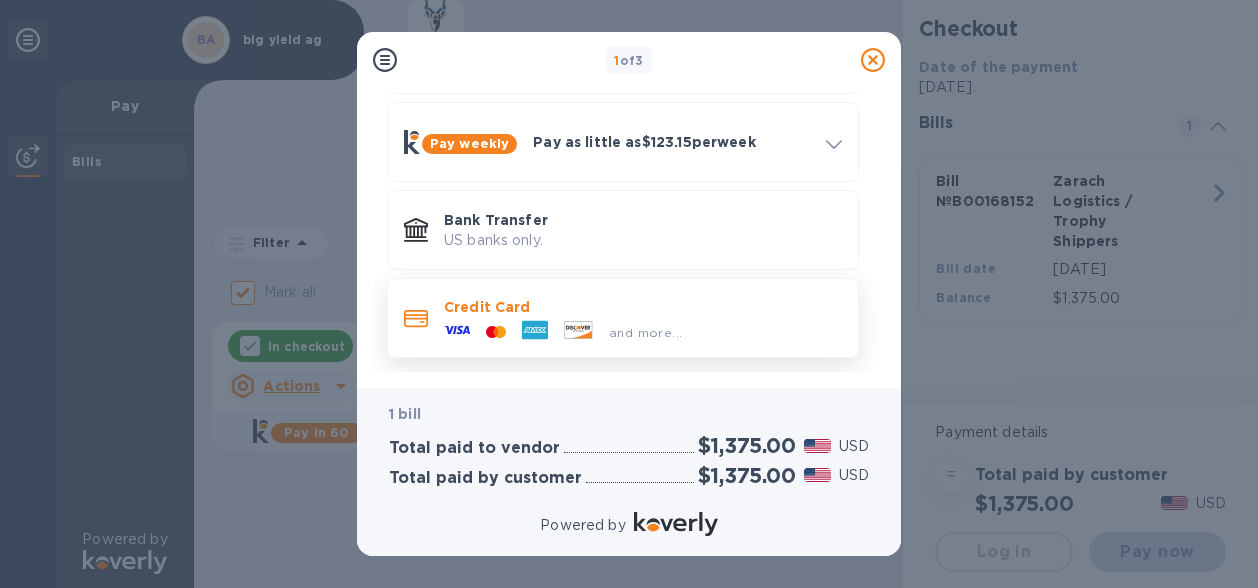 click on "and more..." at bounding box center (645, 332) 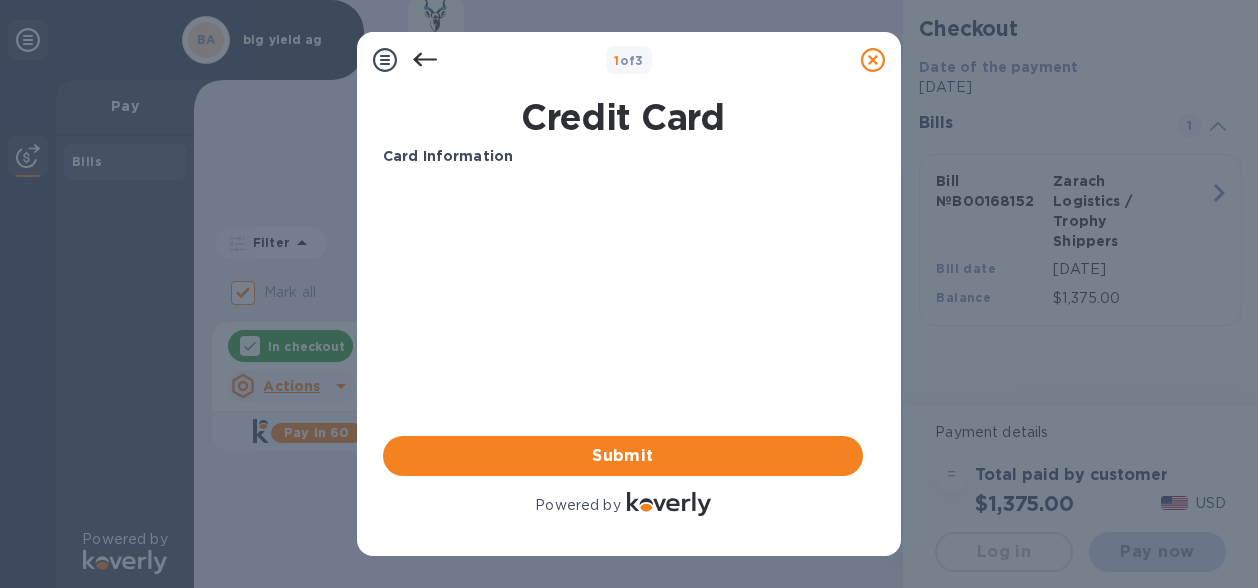 scroll, scrollTop: 0, scrollLeft: 0, axis: both 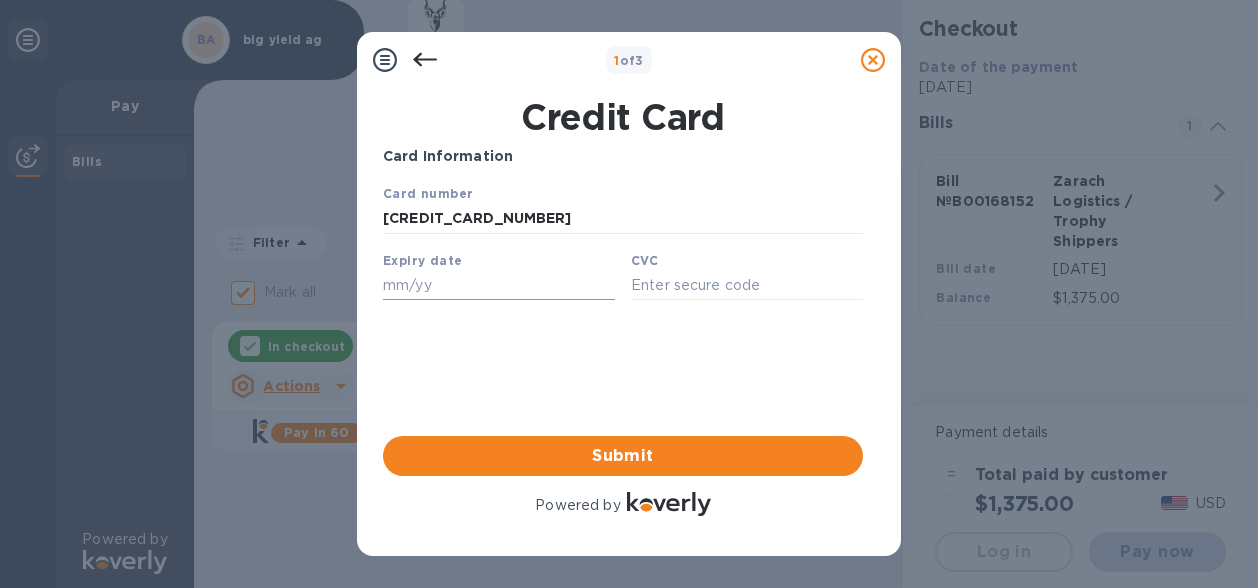 type on "[CREDIT_CARD_NUMBER]" 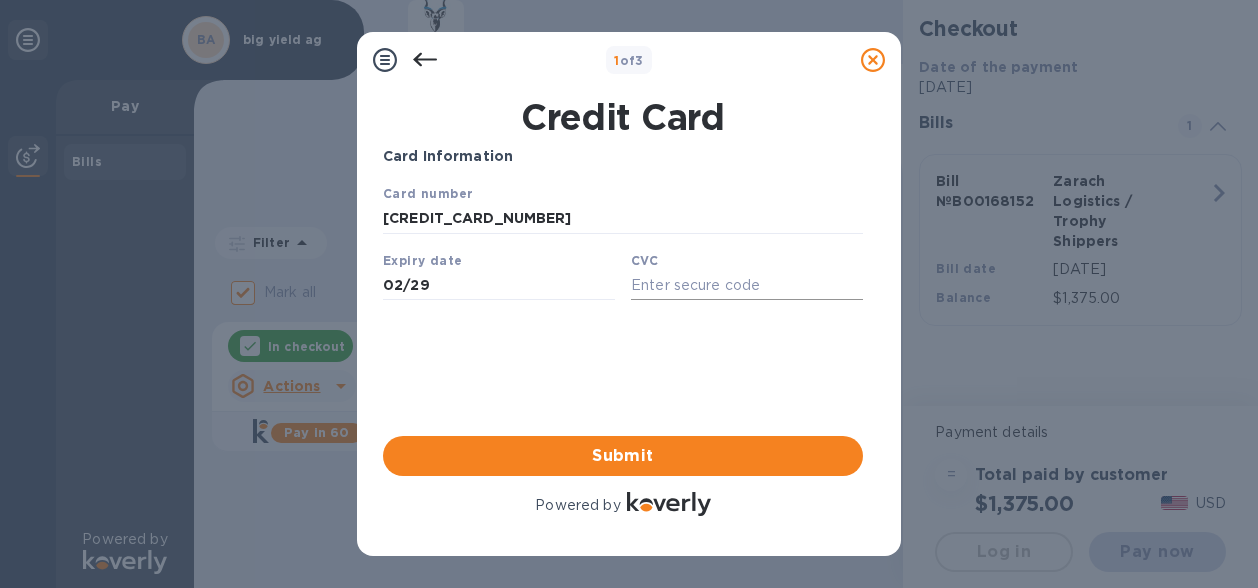 type on "02/29" 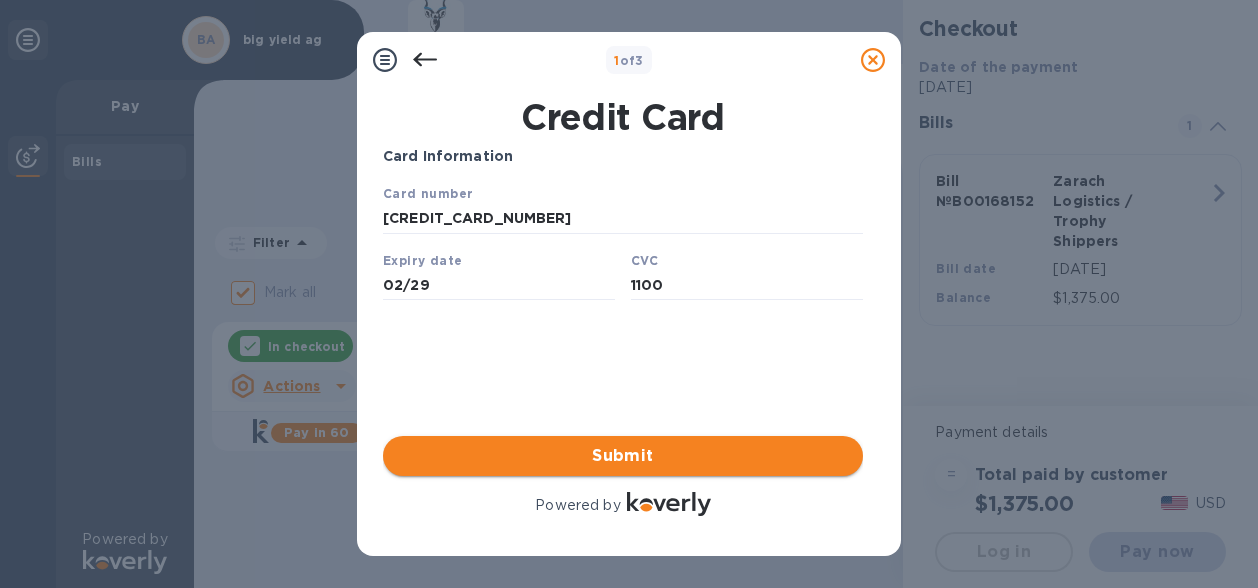 type on "1100" 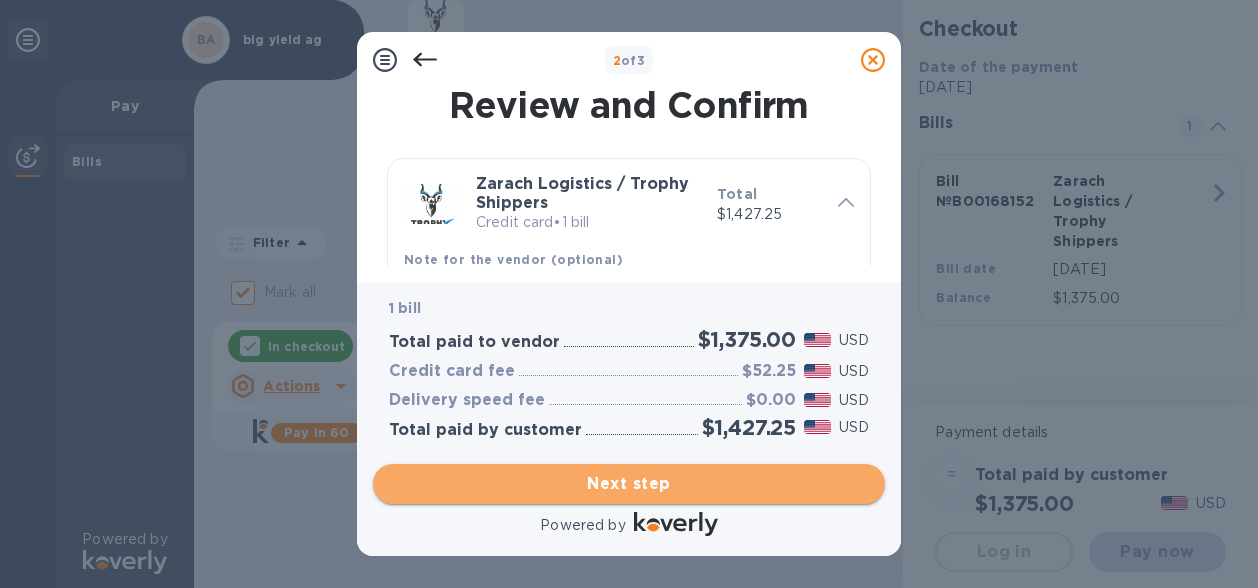 click on "Next step" at bounding box center [629, 484] 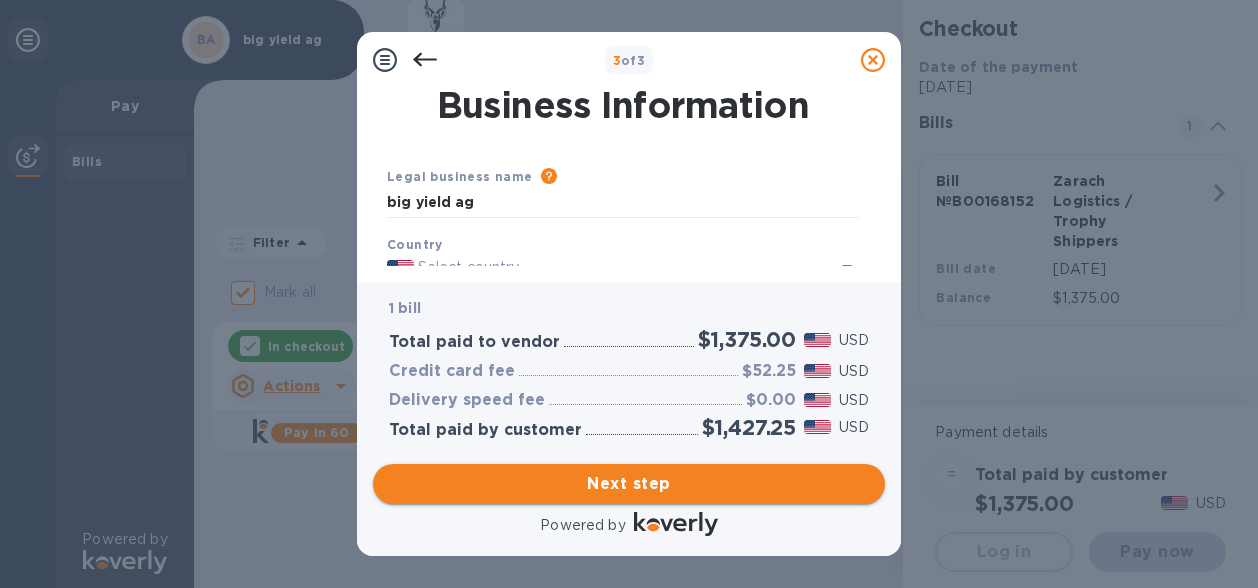 type on "[GEOGRAPHIC_DATA]" 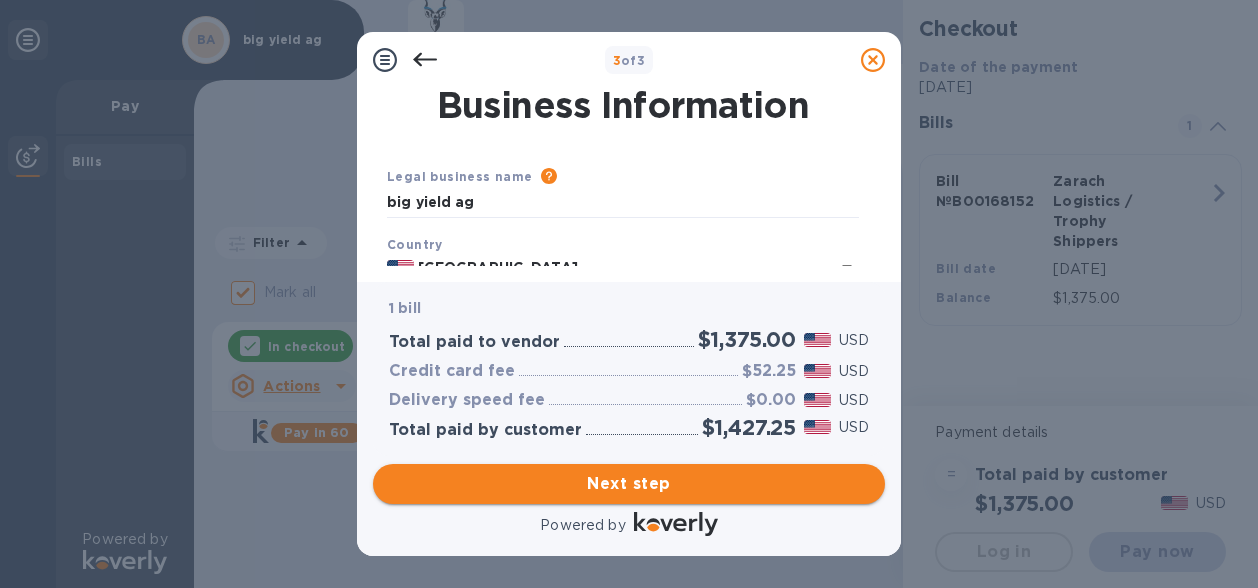 click on "Next step" at bounding box center [629, 484] 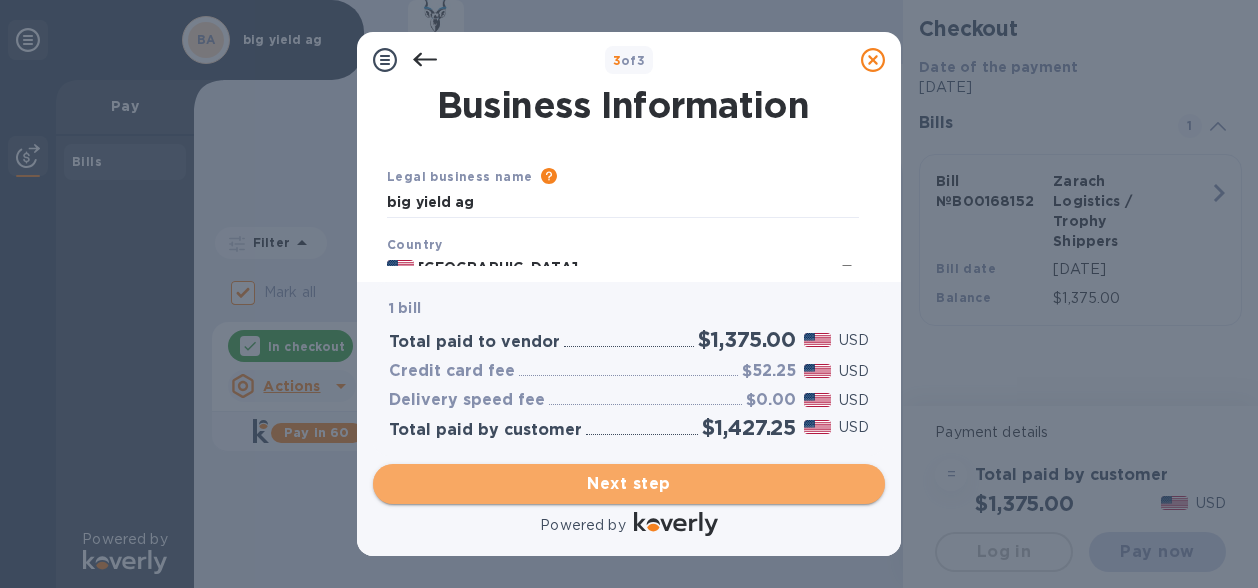 click on "Next step" at bounding box center [629, 484] 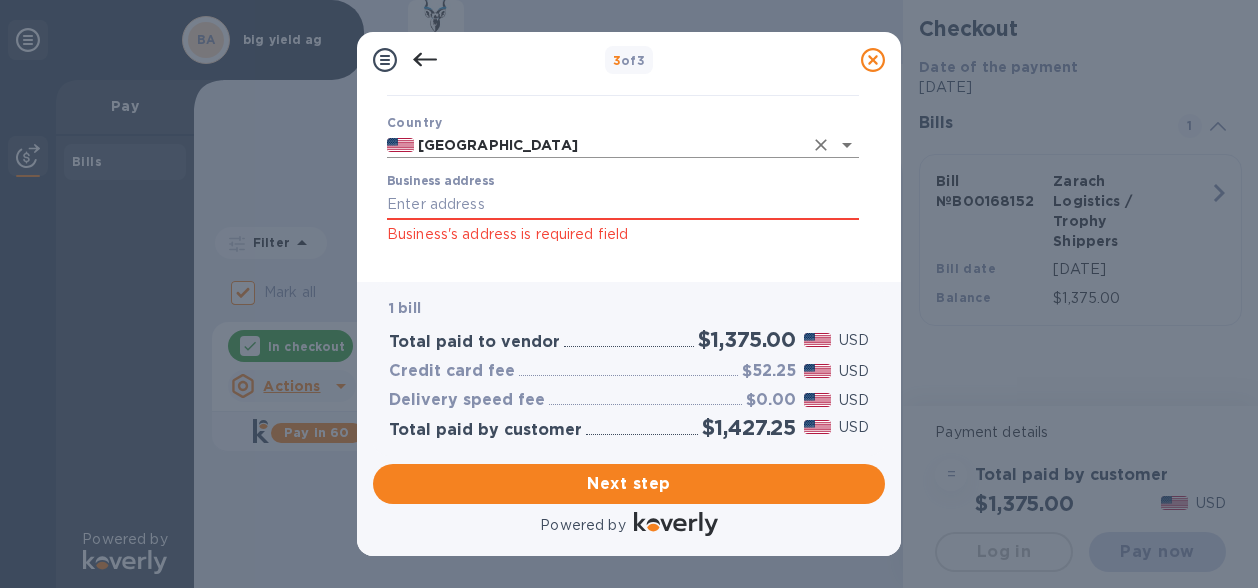 scroll, scrollTop: 121, scrollLeft: 0, axis: vertical 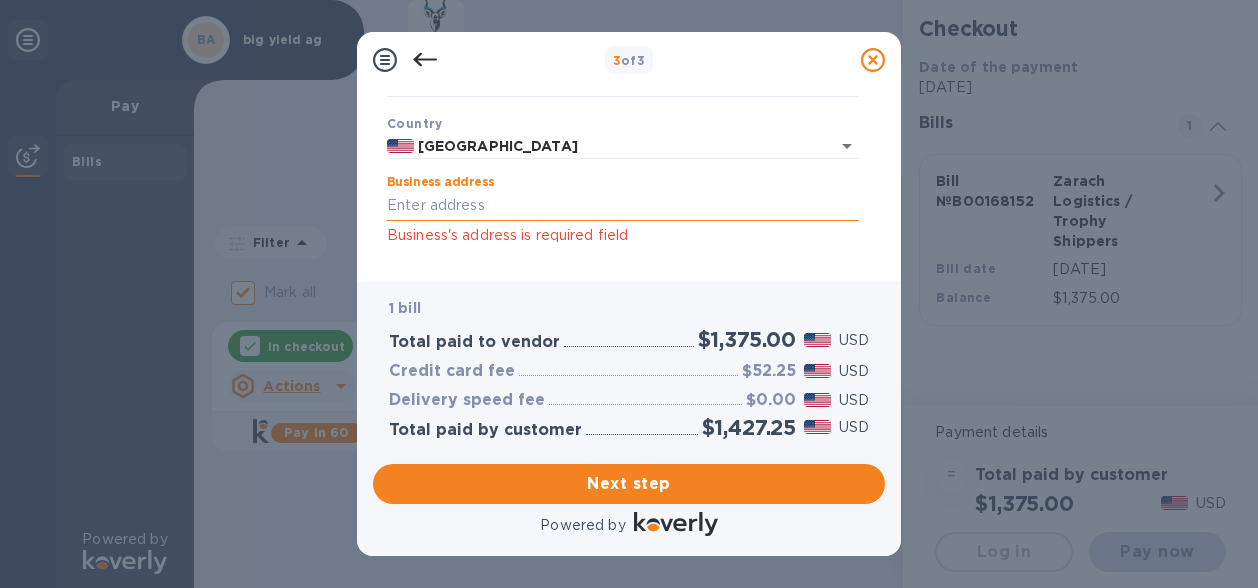 click on "Business address" at bounding box center (623, 206) 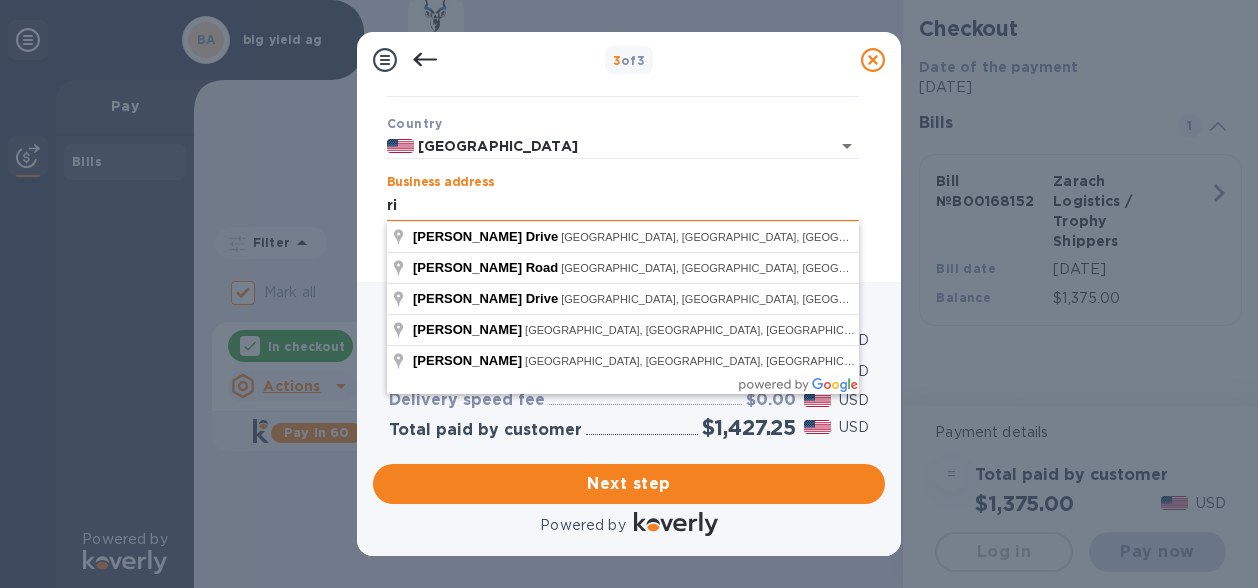 type on "r" 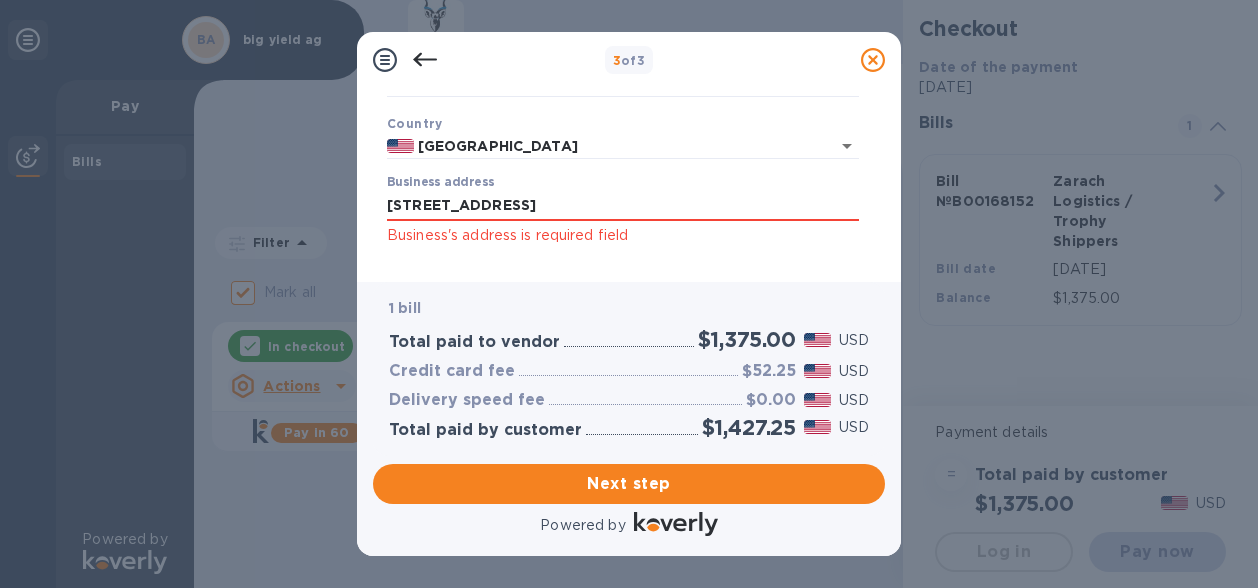type on "[STREET_ADDRESS]" 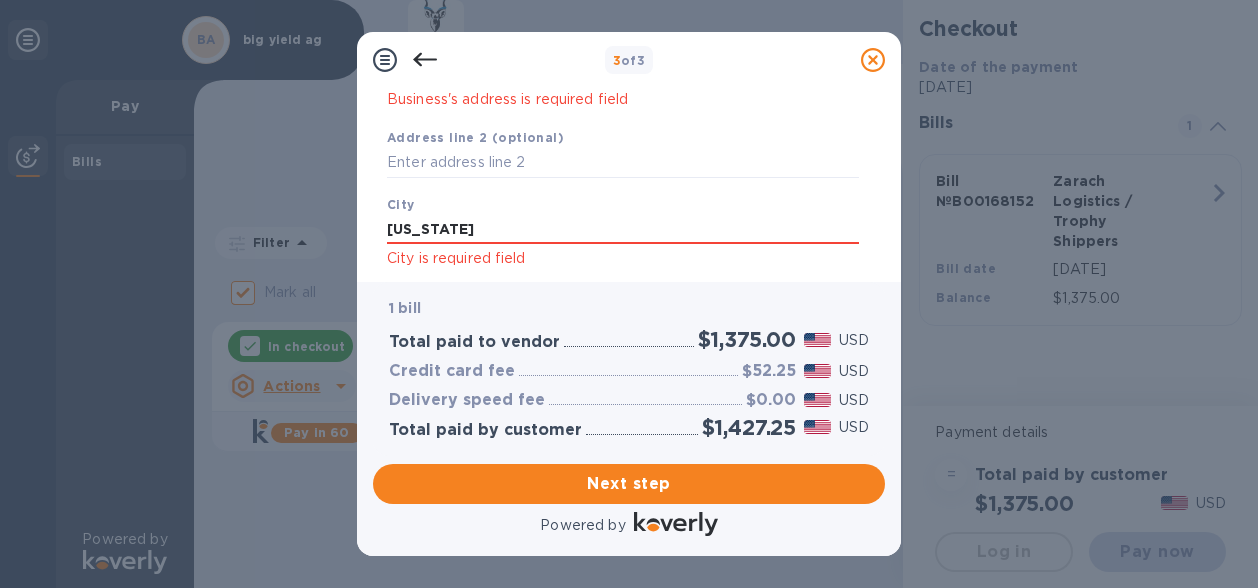 scroll, scrollTop: 259, scrollLeft: 0, axis: vertical 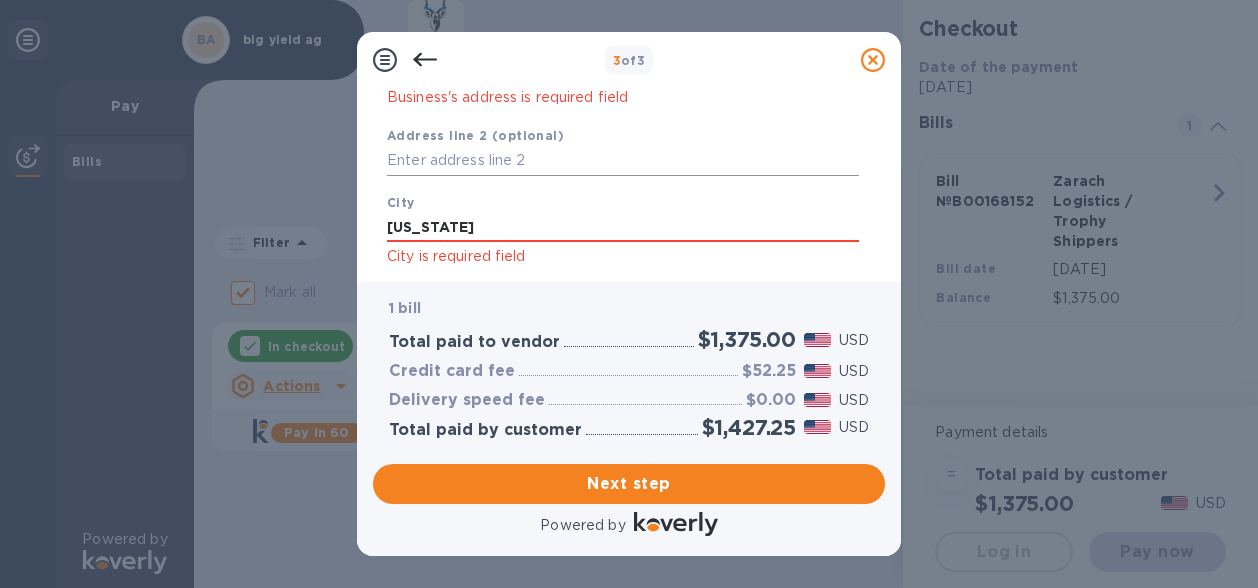 click at bounding box center [623, 161] 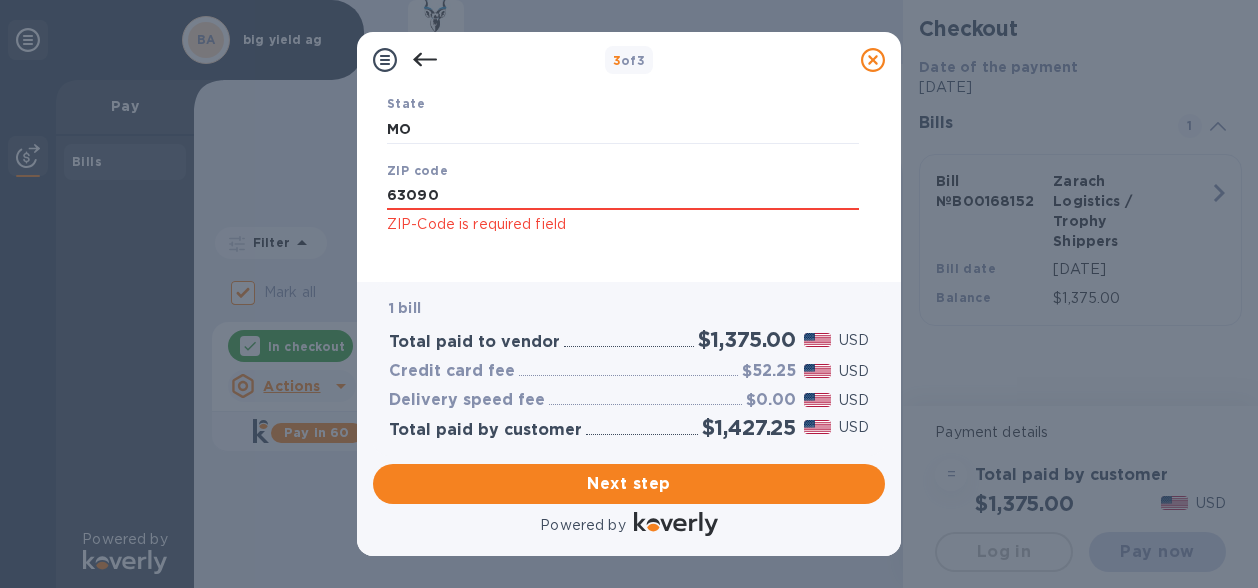 scroll, scrollTop: 470, scrollLeft: 0, axis: vertical 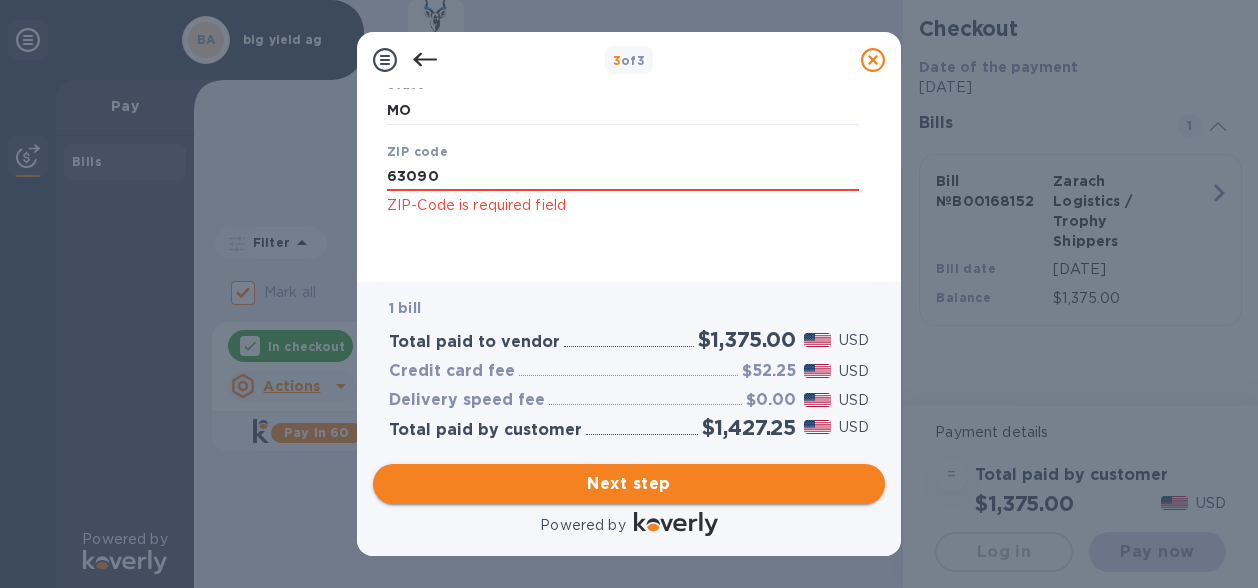 type on "[EMAIL_ADDRESS][DOMAIN_NAME]" 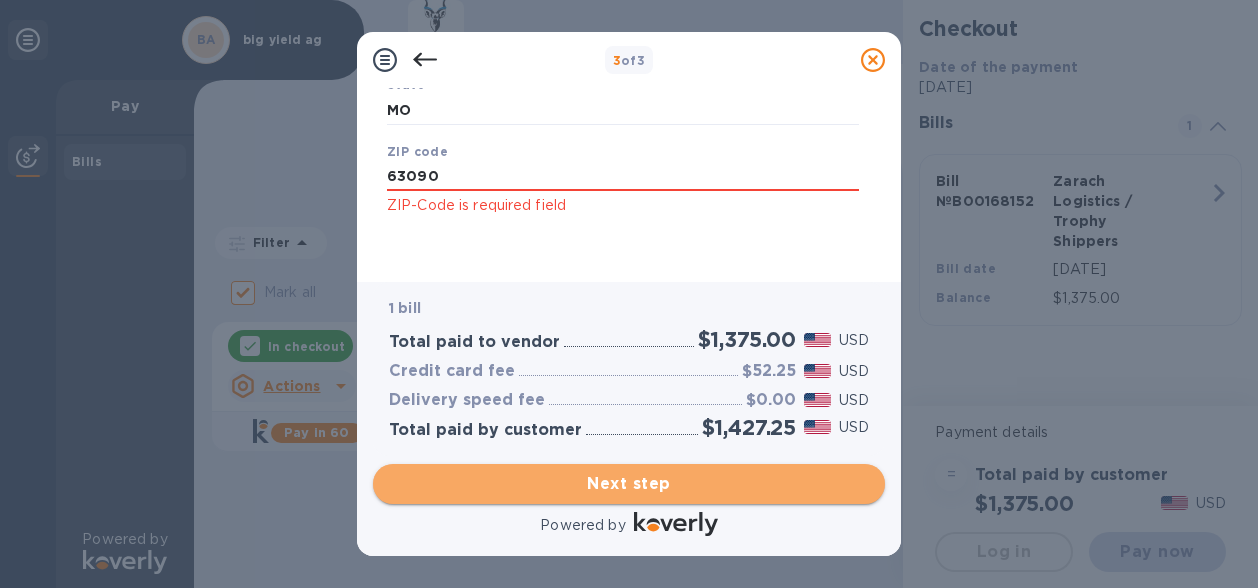click on "Next step" at bounding box center [629, 484] 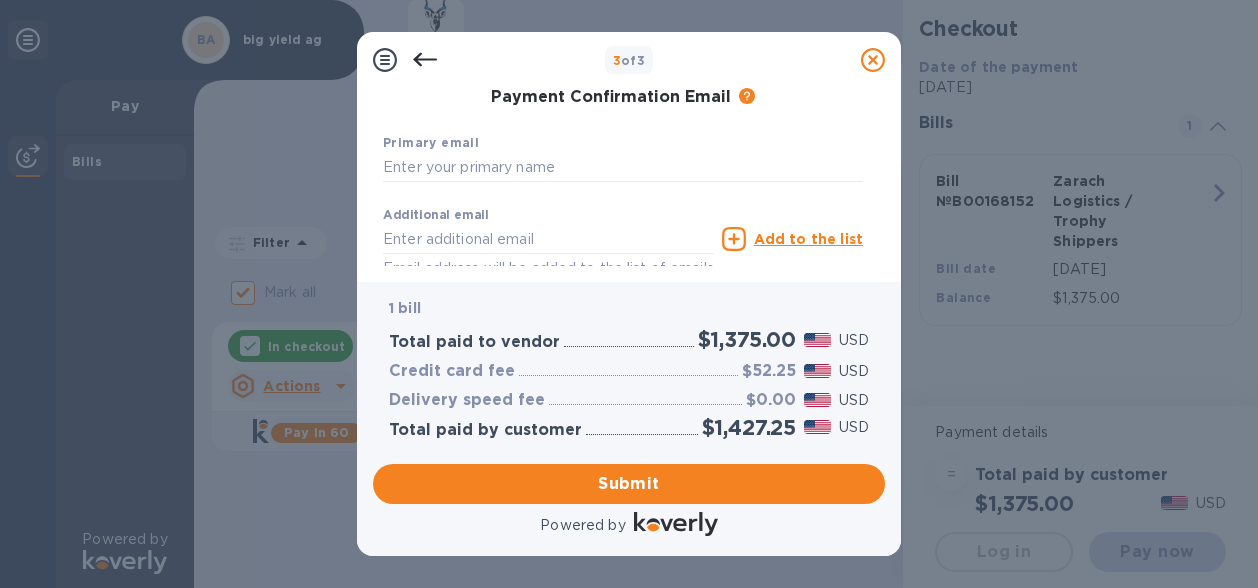scroll, scrollTop: 334, scrollLeft: 0, axis: vertical 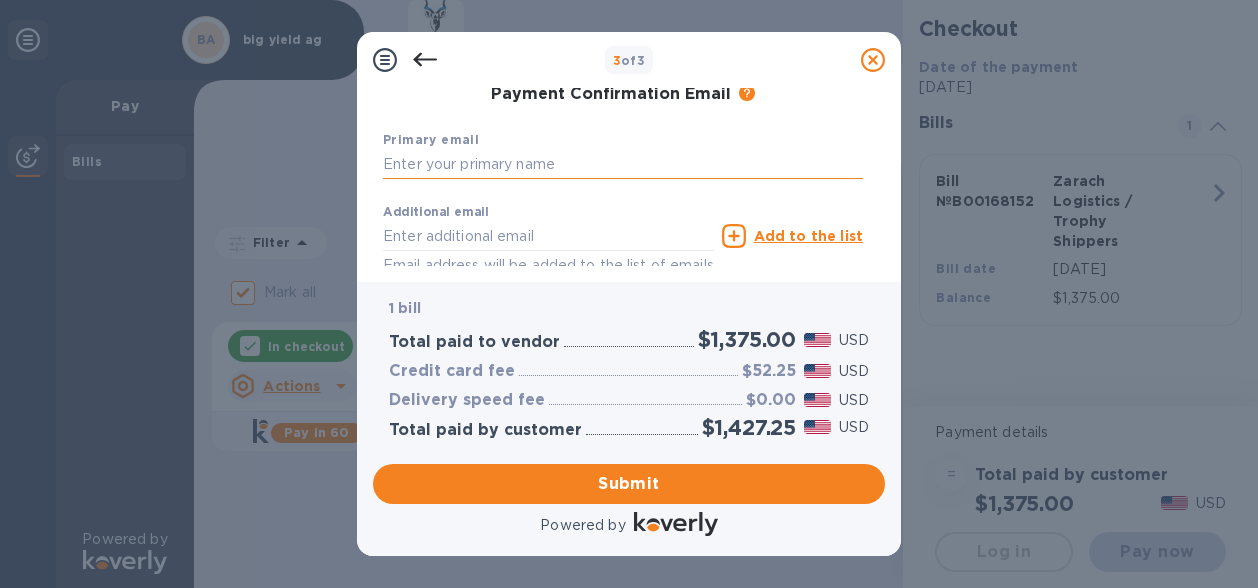 click at bounding box center [623, 165] 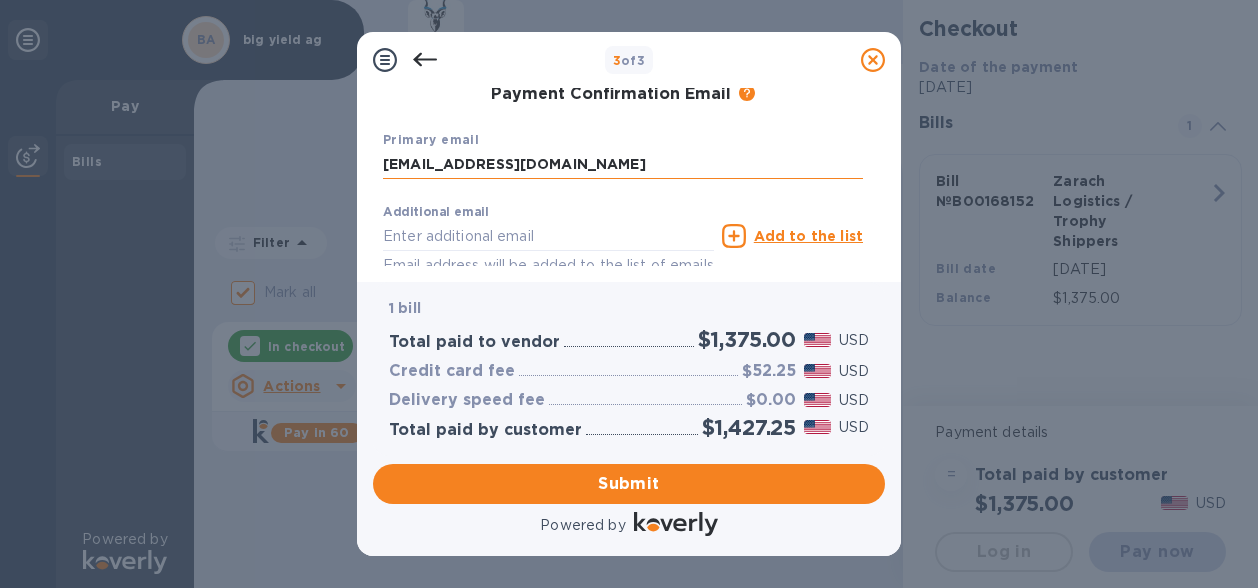type on "[PERSON_NAME]" 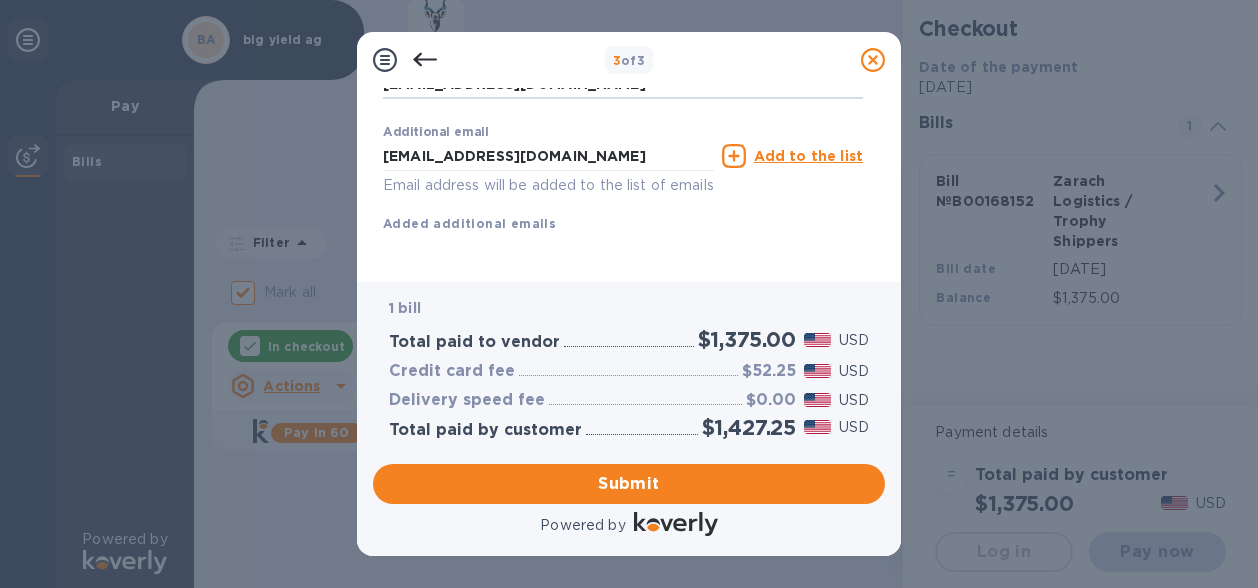 scroll, scrollTop: 438, scrollLeft: 0, axis: vertical 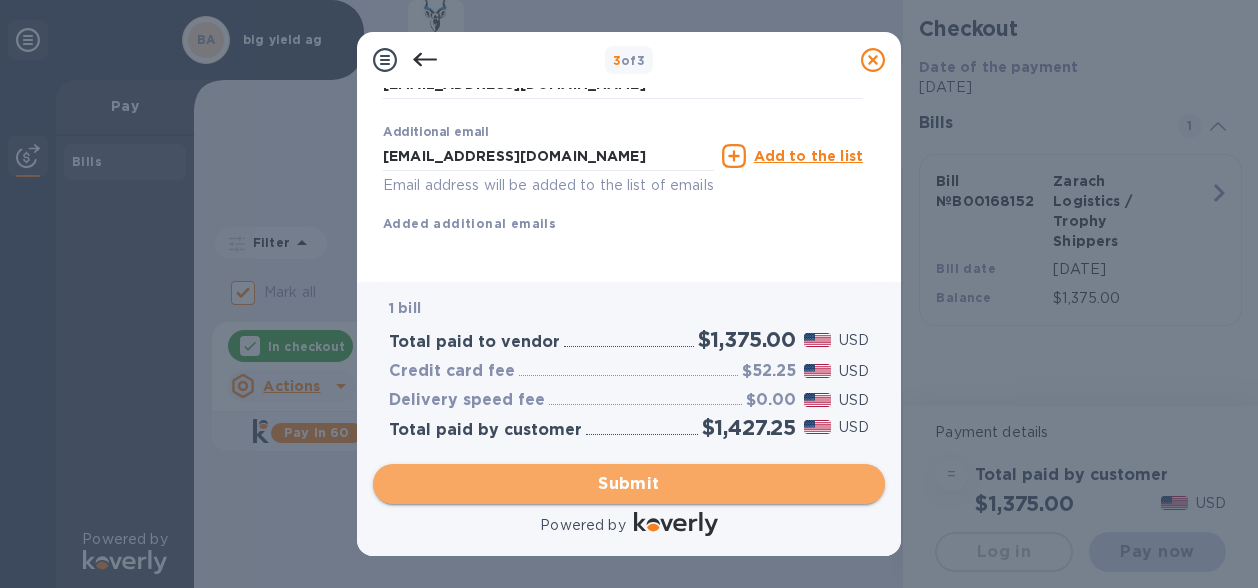click on "Submit" at bounding box center [629, 484] 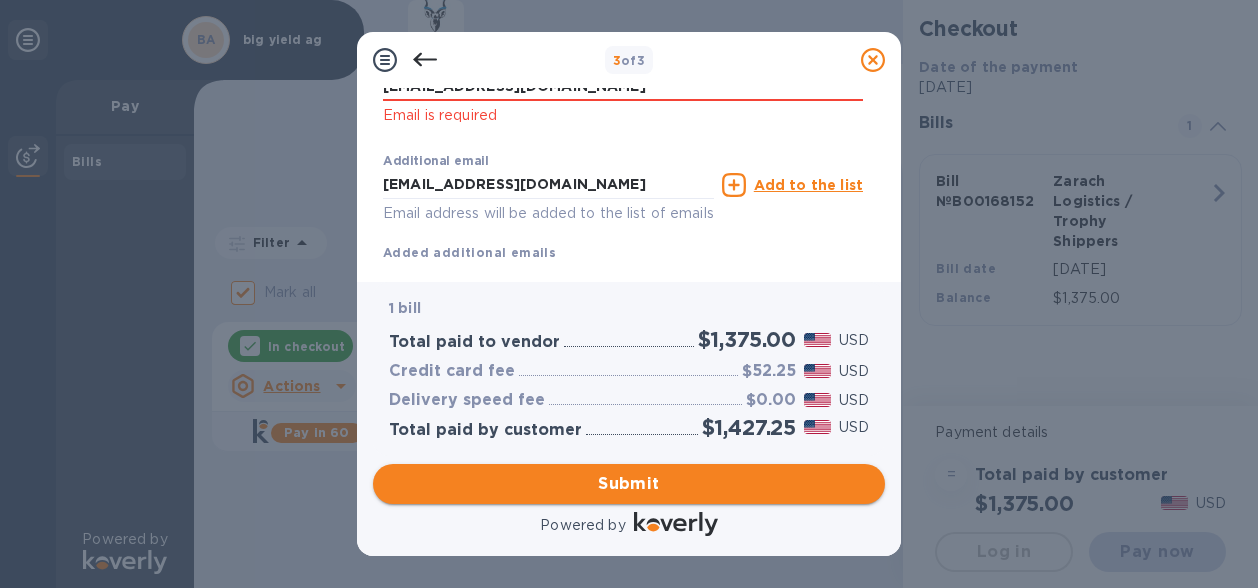scroll, scrollTop: 490, scrollLeft: 0, axis: vertical 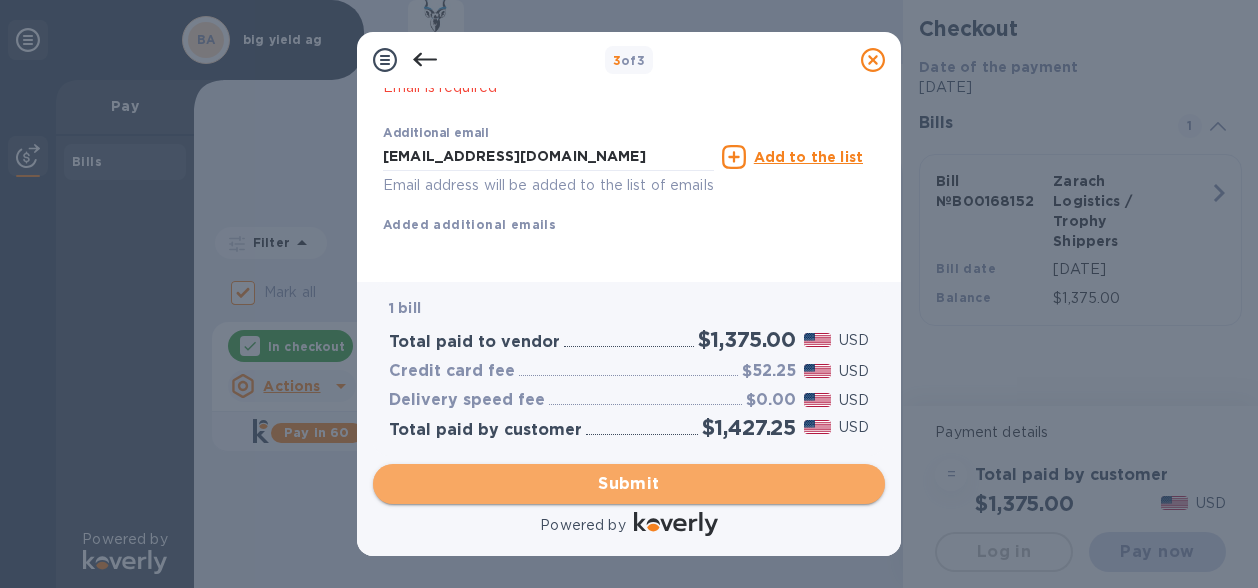 click on "Submit" at bounding box center [629, 484] 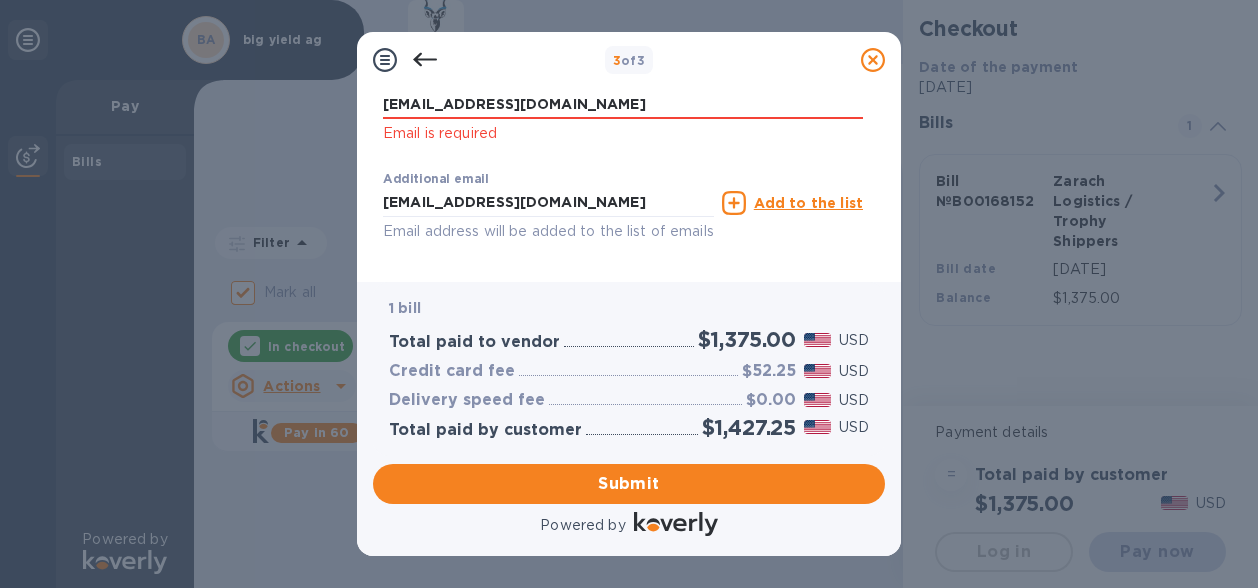 scroll, scrollTop: 490, scrollLeft: 0, axis: vertical 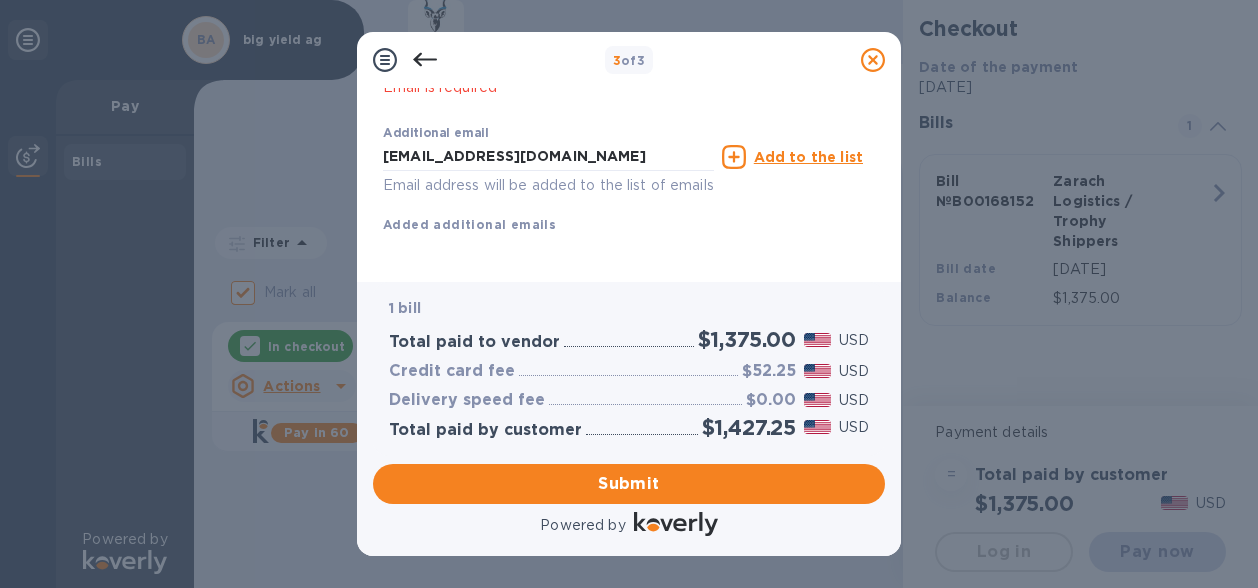 click on "Add to the list" at bounding box center [808, 157] 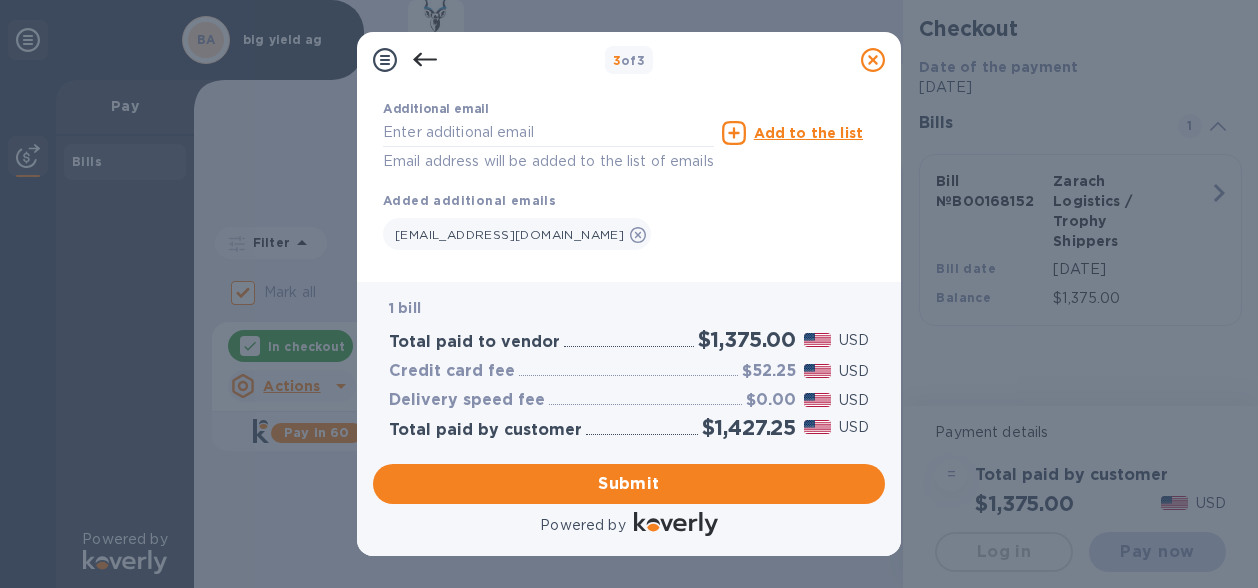 scroll, scrollTop: 530, scrollLeft: 0, axis: vertical 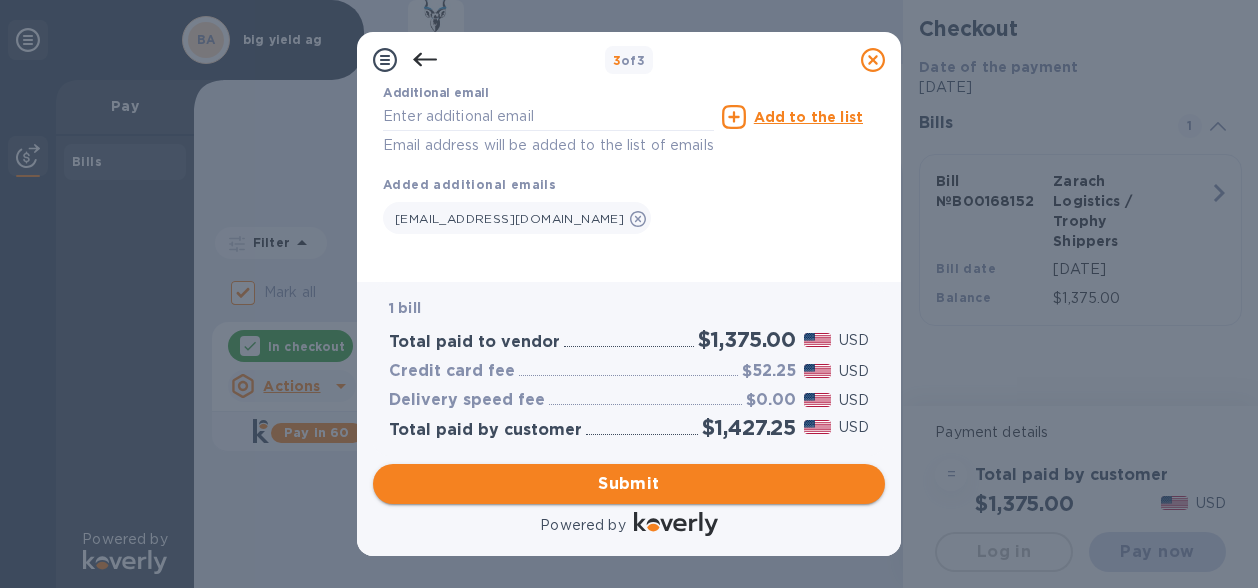 click on "Submit" at bounding box center (629, 484) 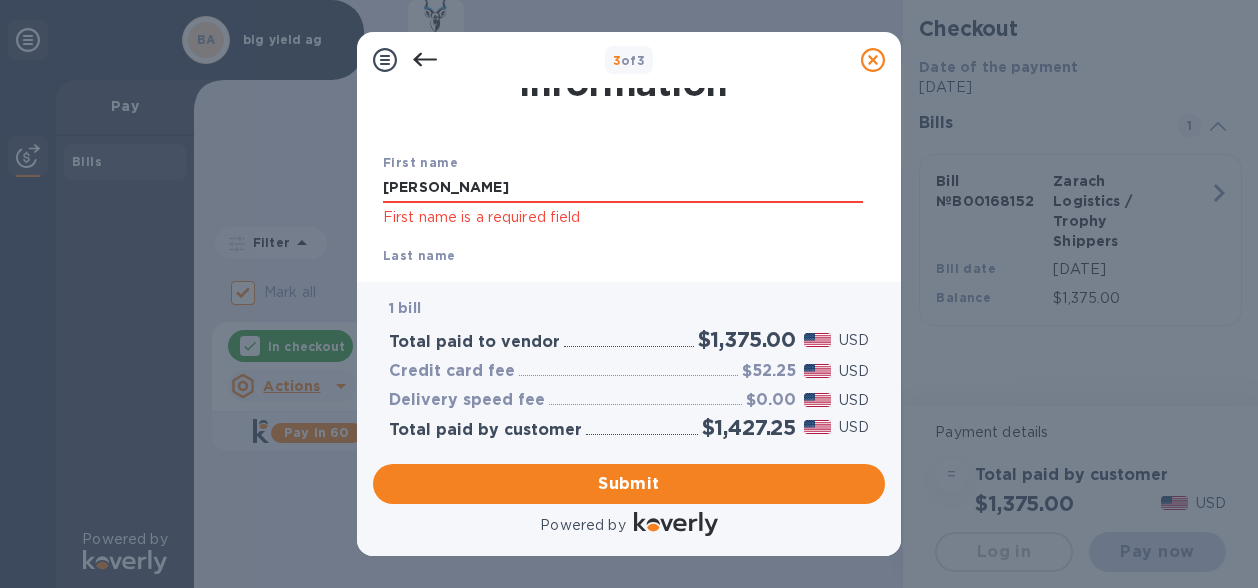 scroll, scrollTop: 64, scrollLeft: 0, axis: vertical 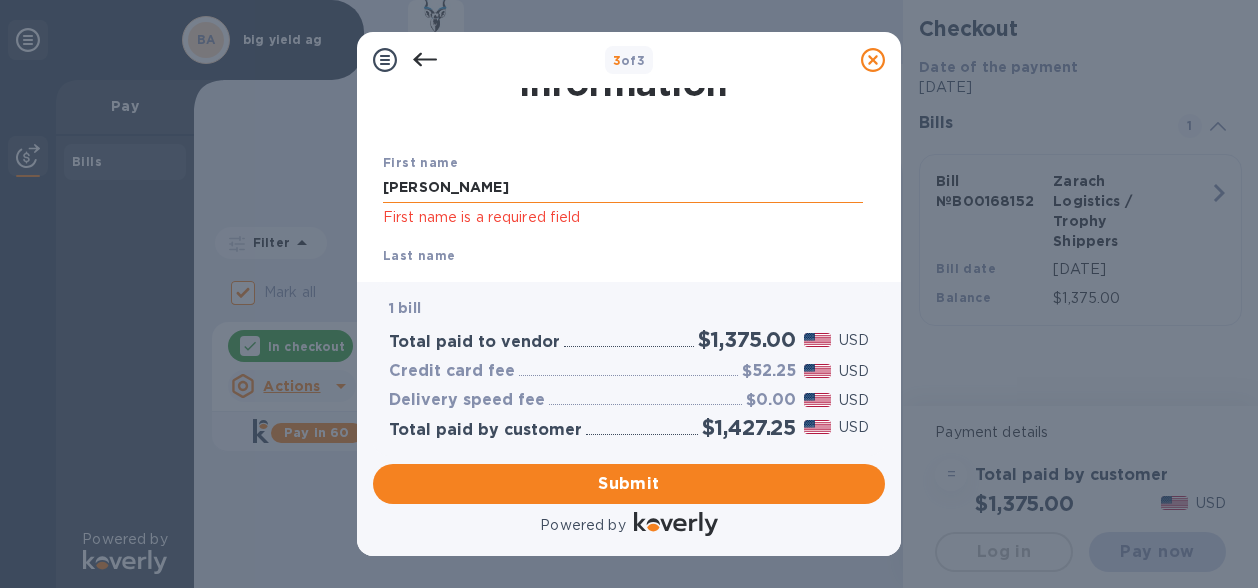 click on "[PERSON_NAME]" at bounding box center (623, 188) 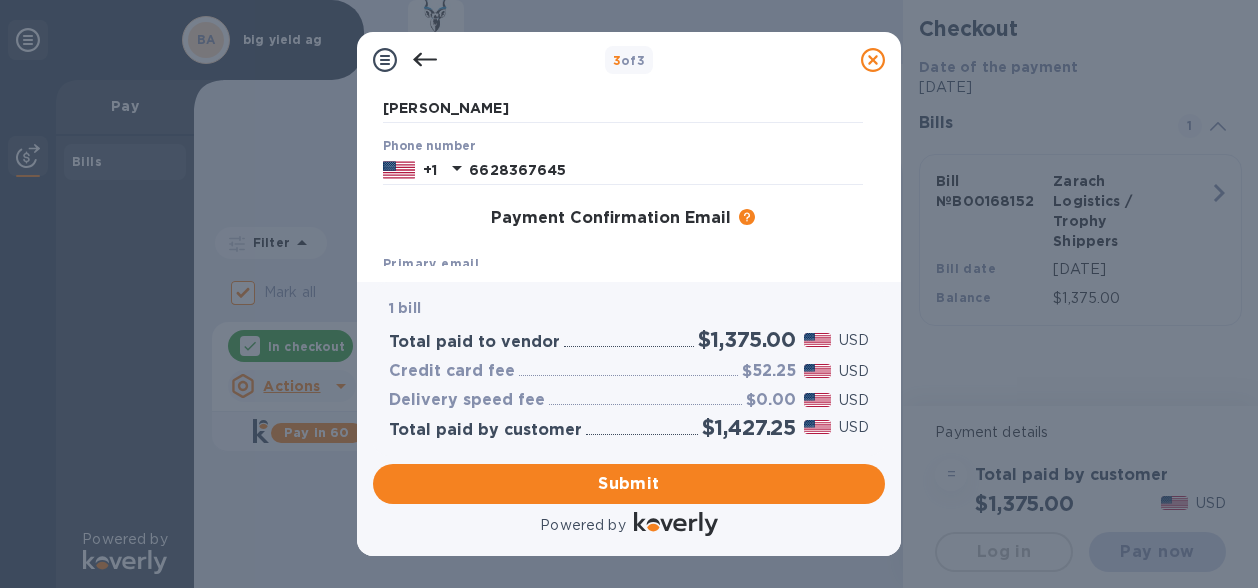 scroll, scrollTop: 90, scrollLeft: 0, axis: vertical 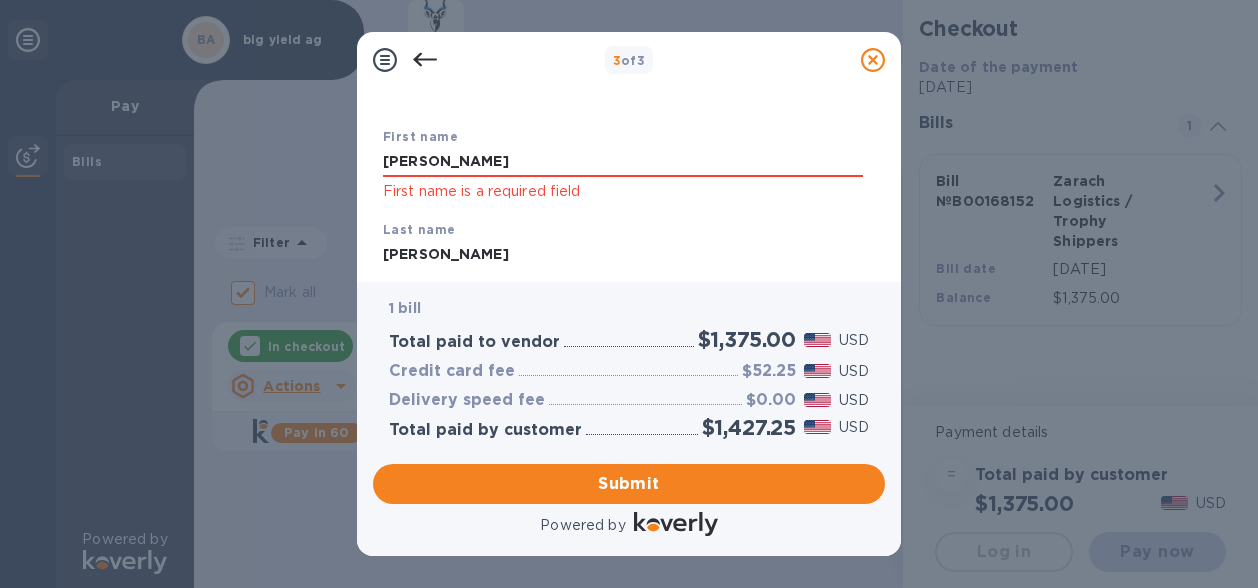 type on "[PERSON_NAME]" 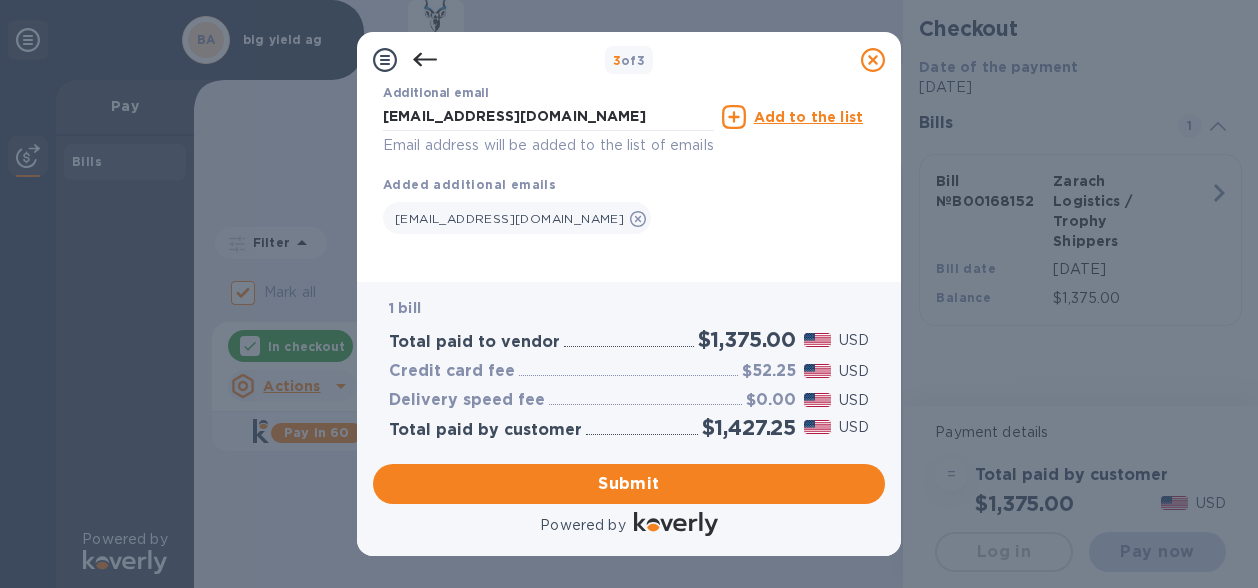 scroll, scrollTop: 530, scrollLeft: 0, axis: vertical 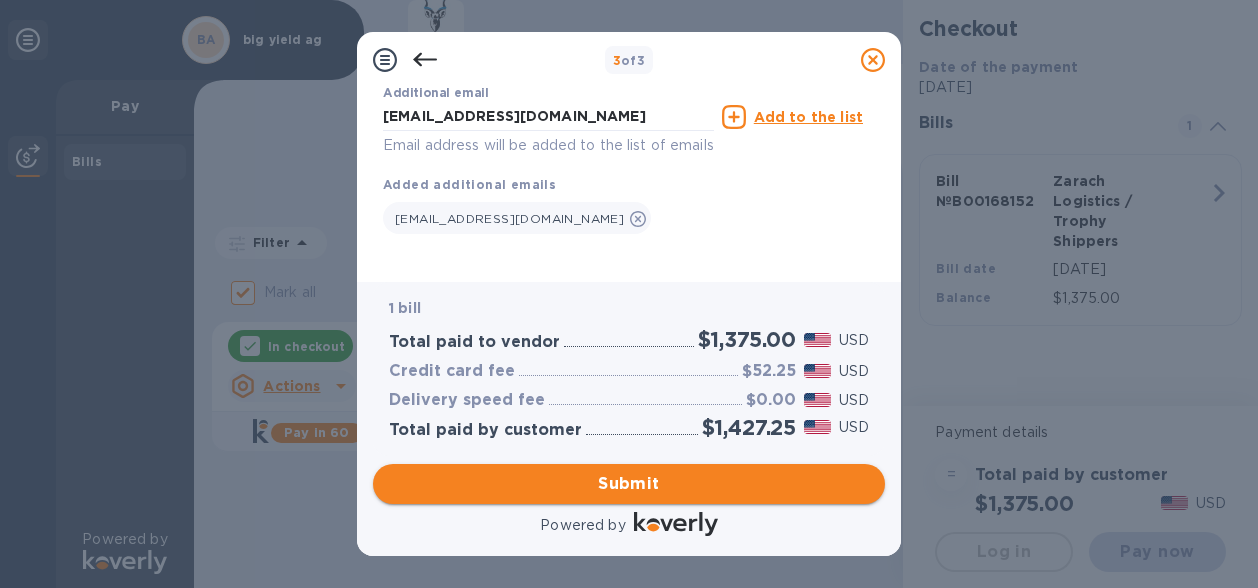 click on "Submit" at bounding box center (629, 484) 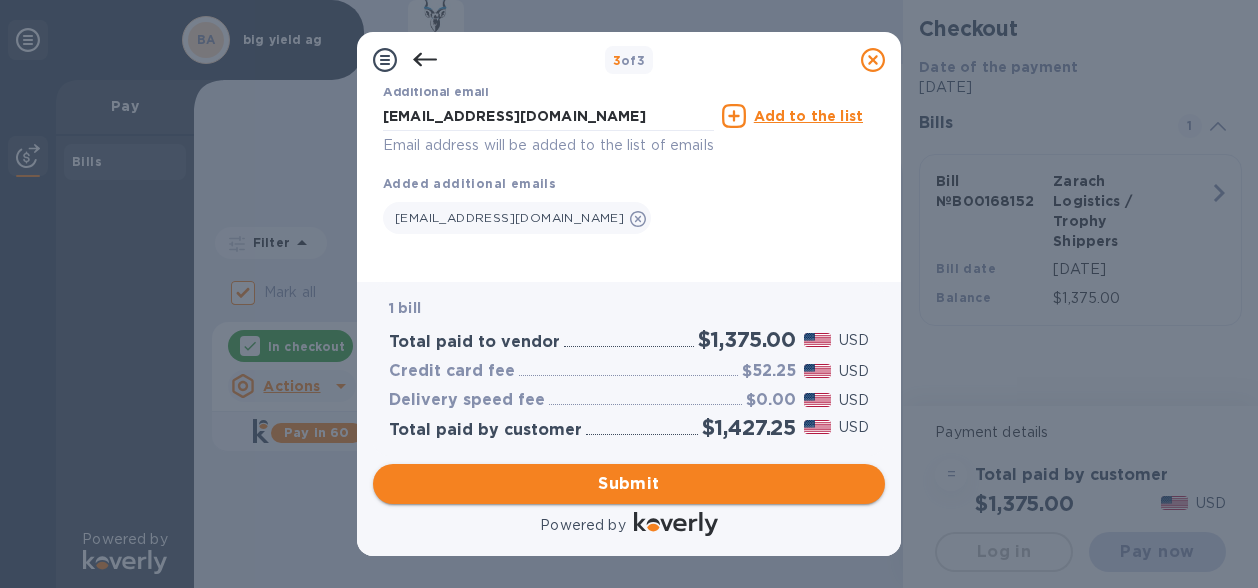 scroll, scrollTop: 504, scrollLeft: 0, axis: vertical 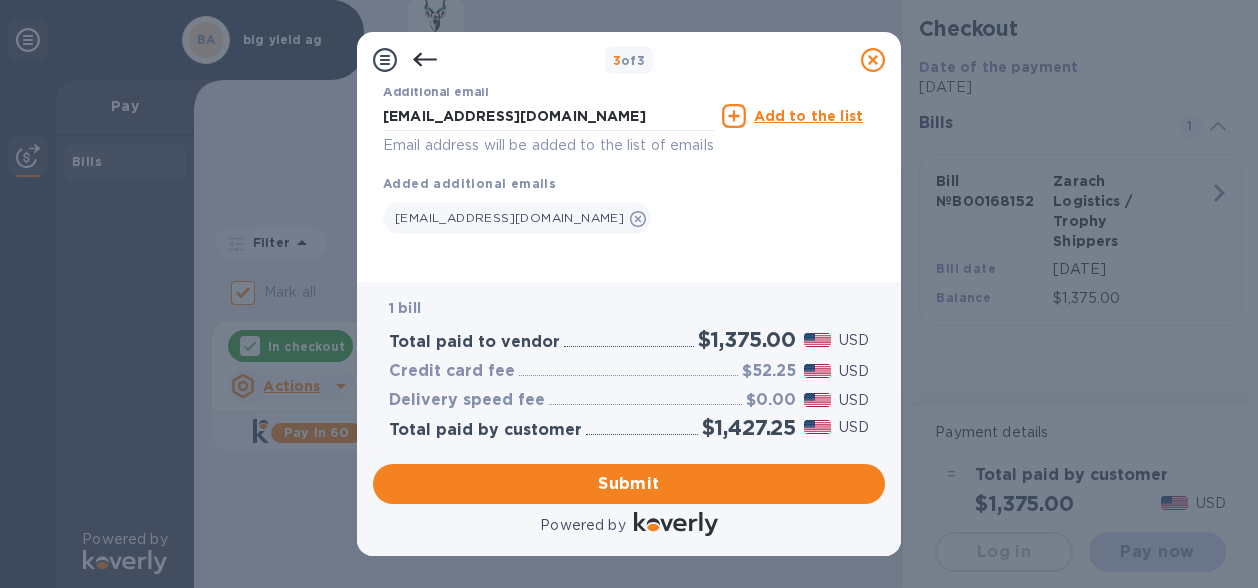 click 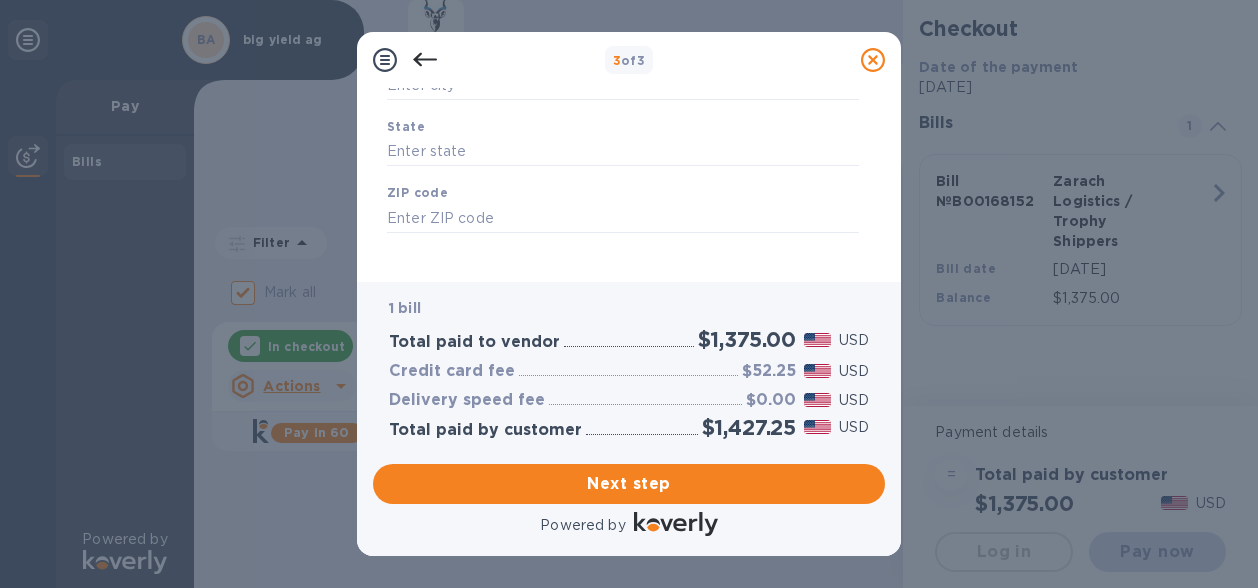 scroll, scrollTop: 390, scrollLeft: 0, axis: vertical 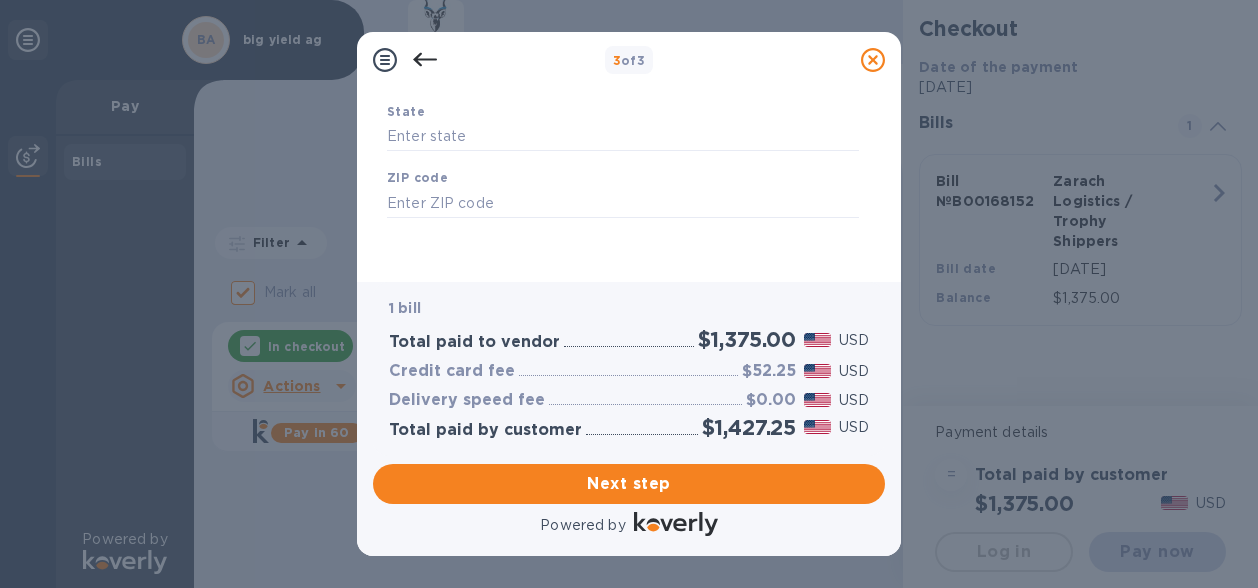 click 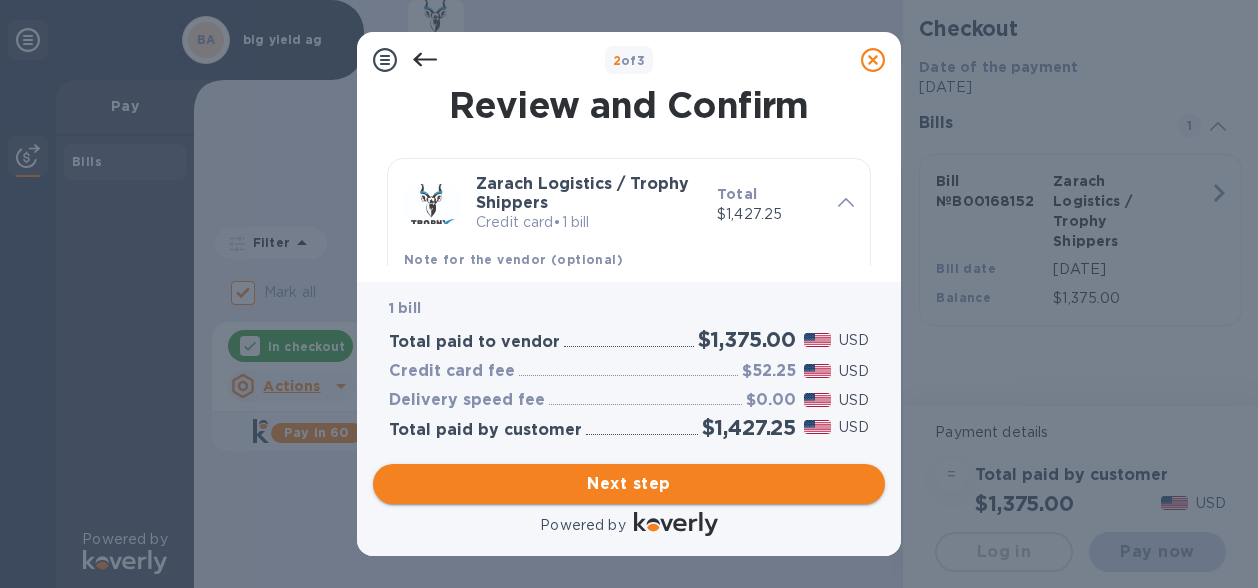 click on "Next step" at bounding box center (629, 484) 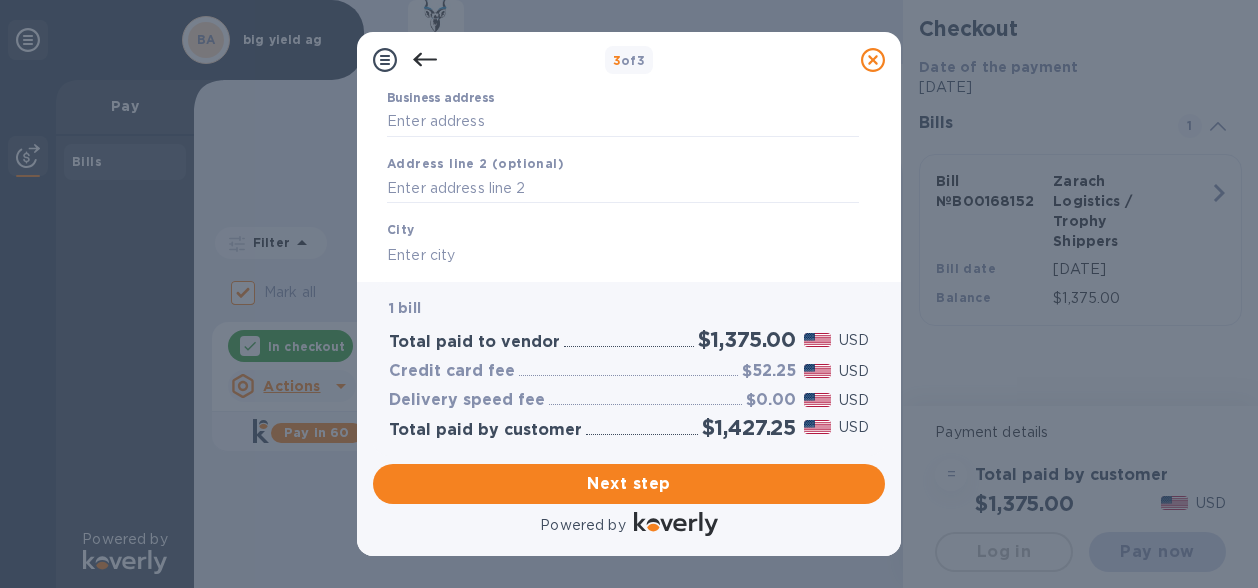 scroll, scrollTop: 213, scrollLeft: 0, axis: vertical 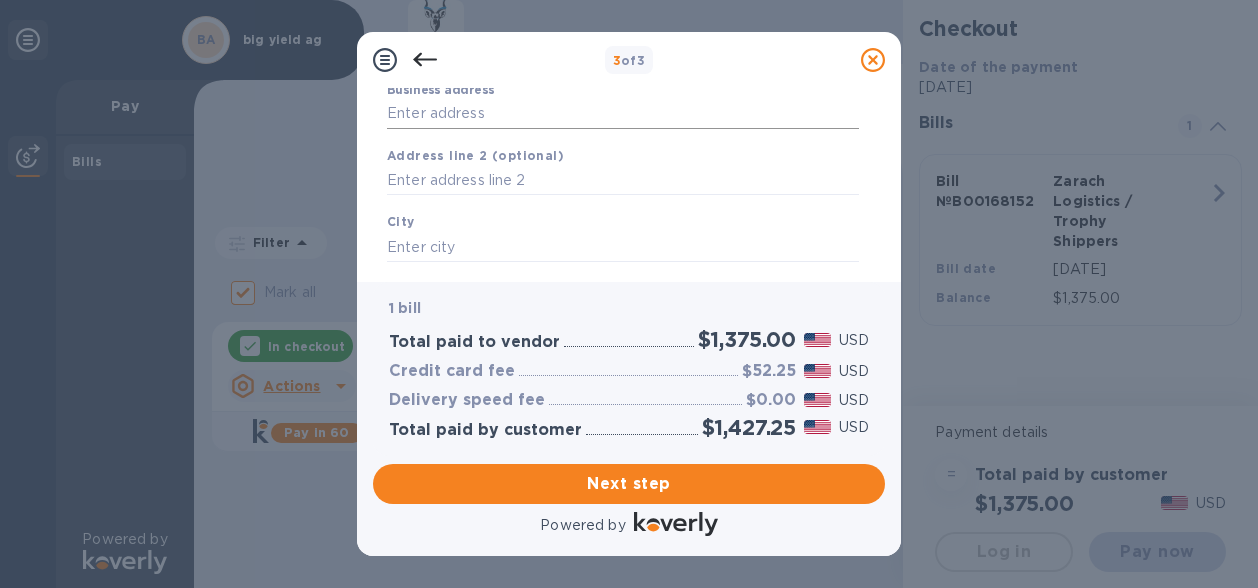 click on "Business address" at bounding box center (623, 114) 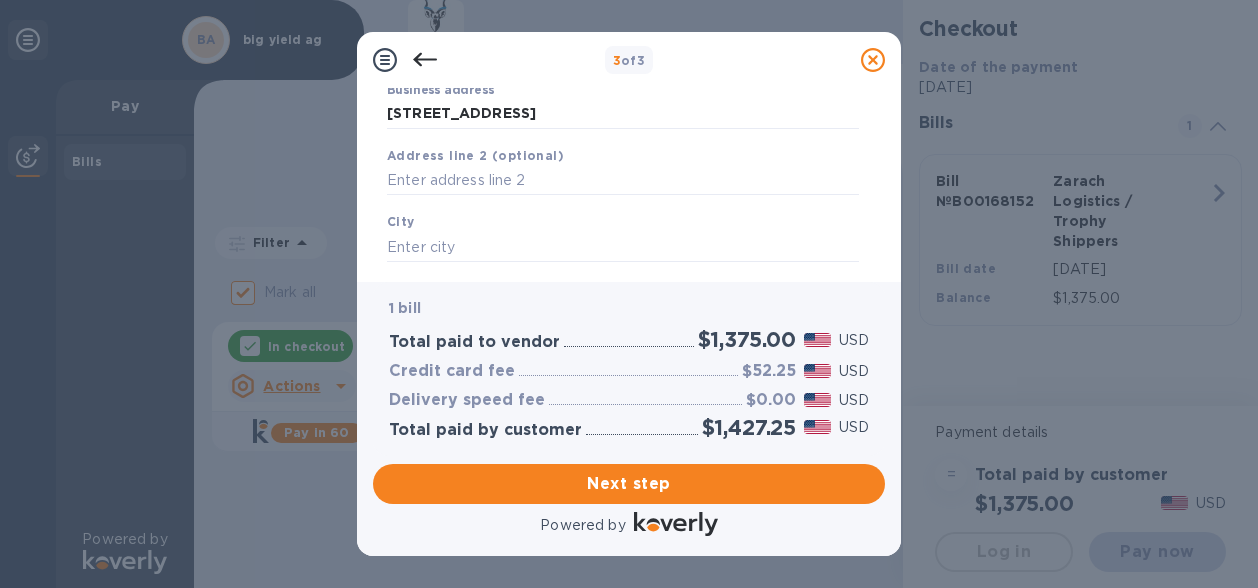 type on "[STREET_ADDRESS]" 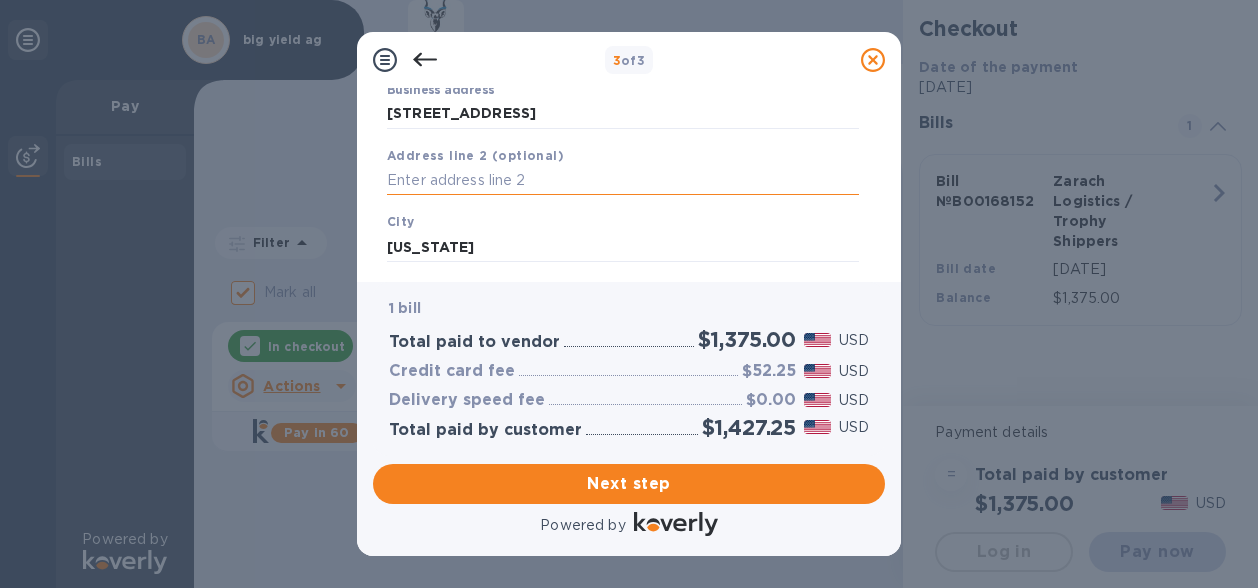 click at bounding box center (623, 181) 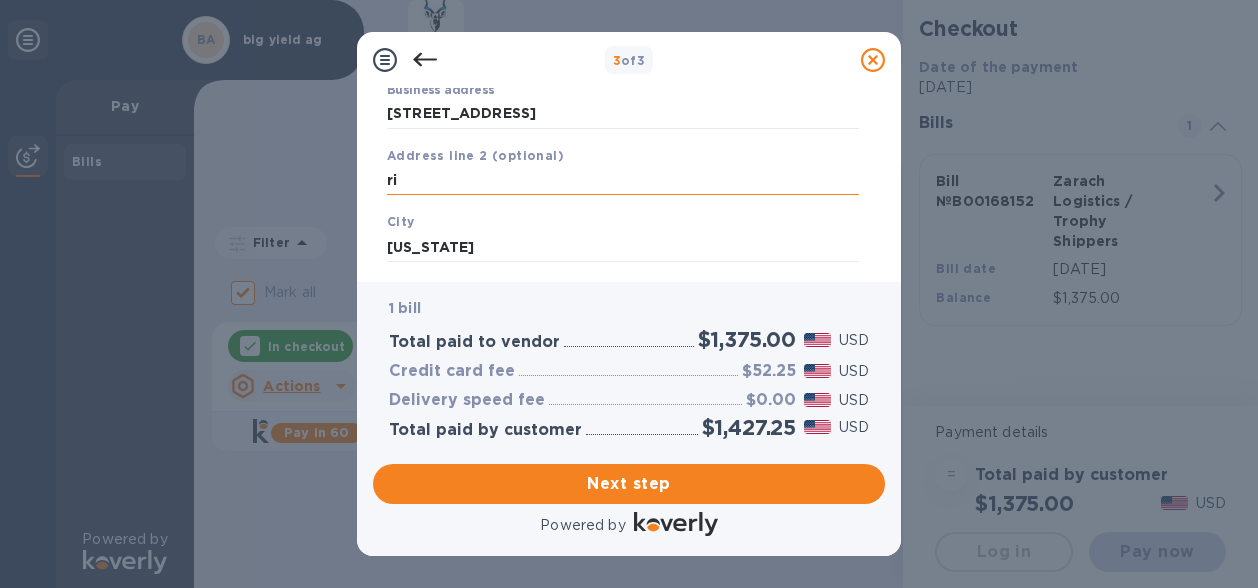 type on "r" 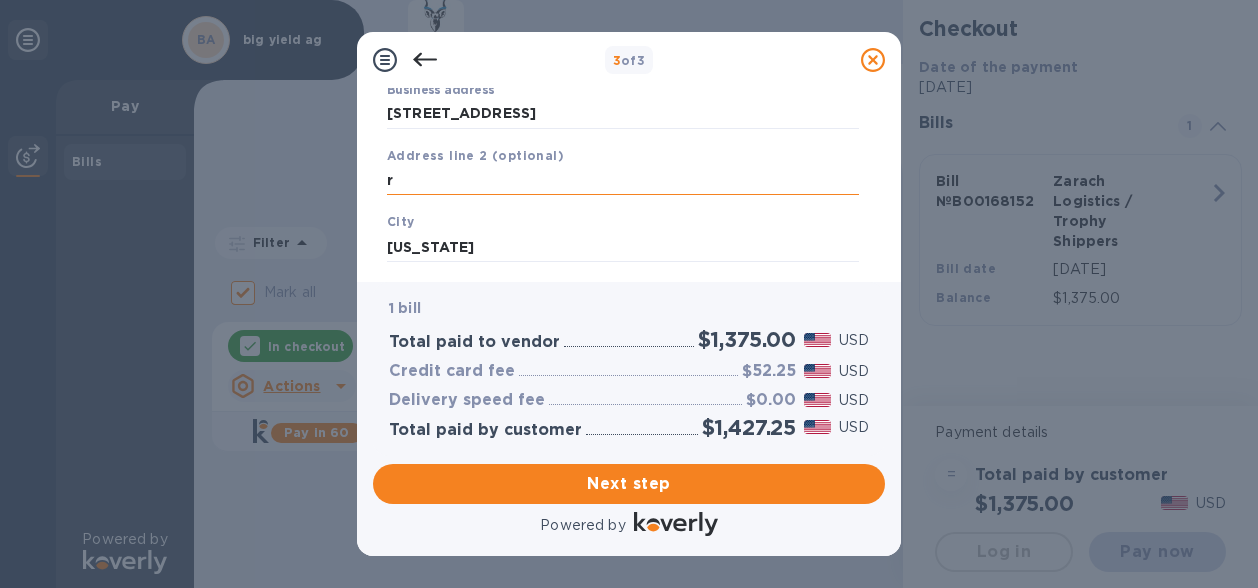 type 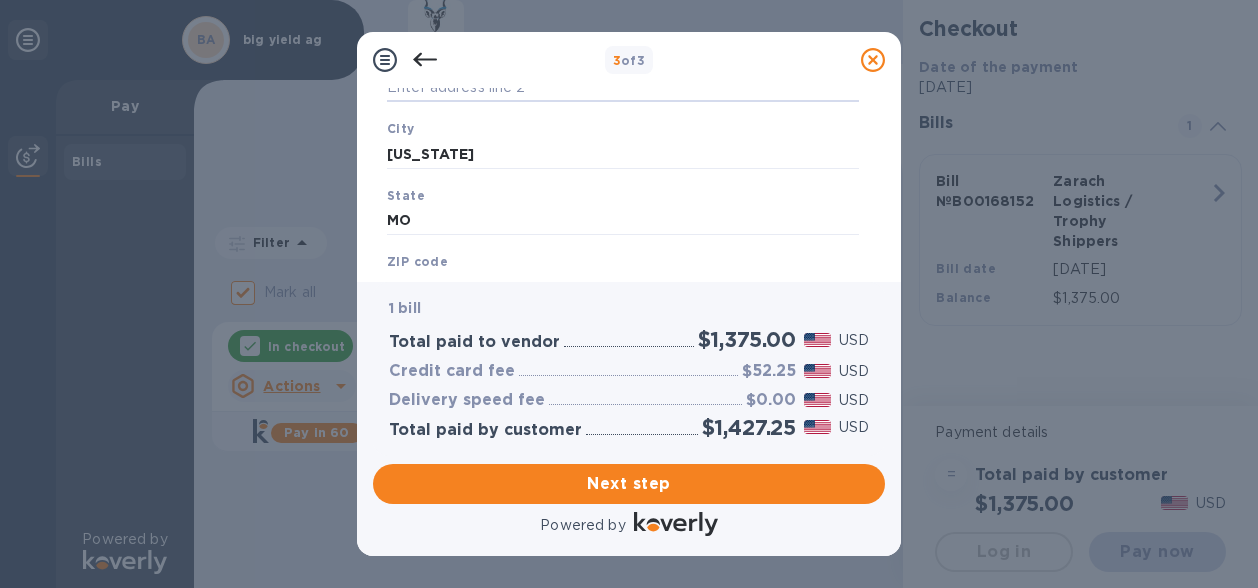 scroll, scrollTop: 390, scrollLeft: 0, axis: vertical 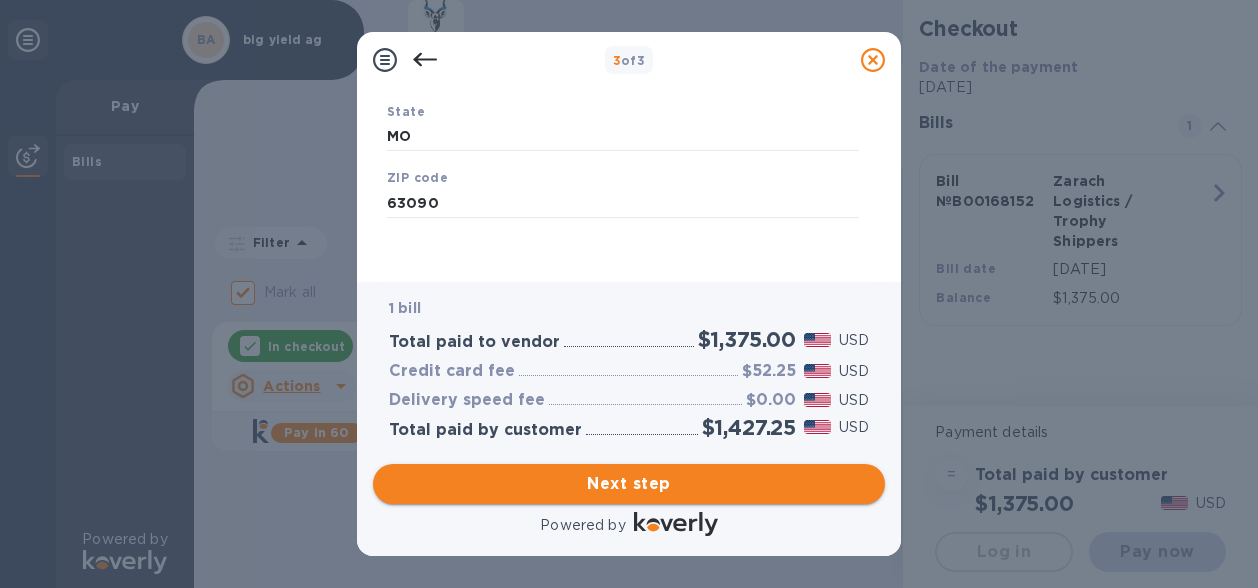 click on "Next step" at bounding box center (629, 484) 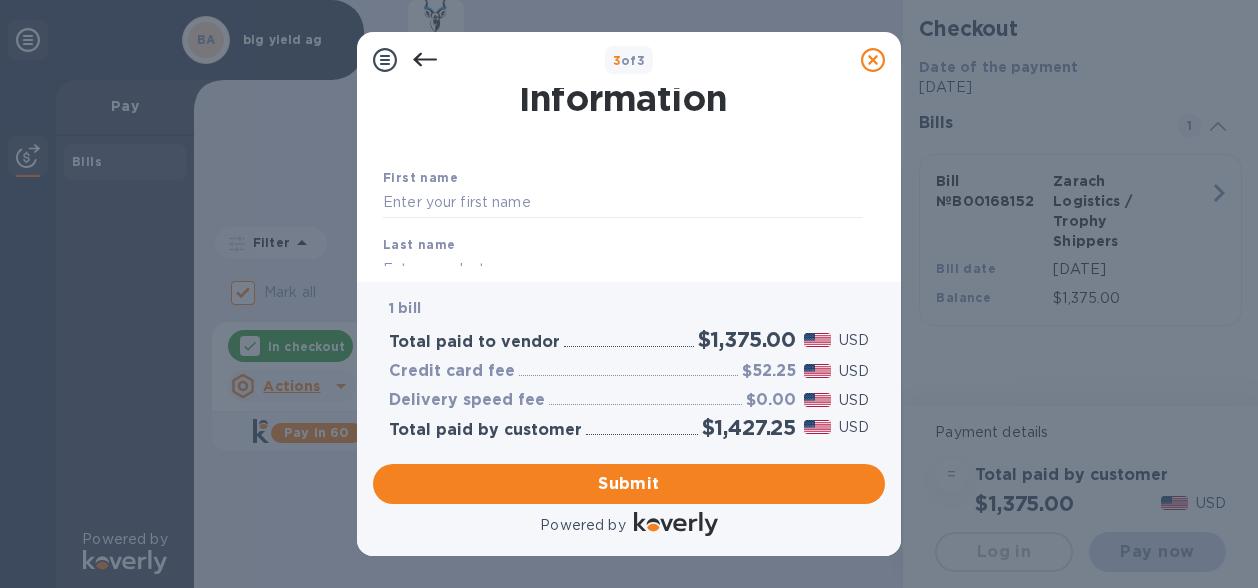scroll, scrollTop: 50, scrollLeft: 0, axis: vertical 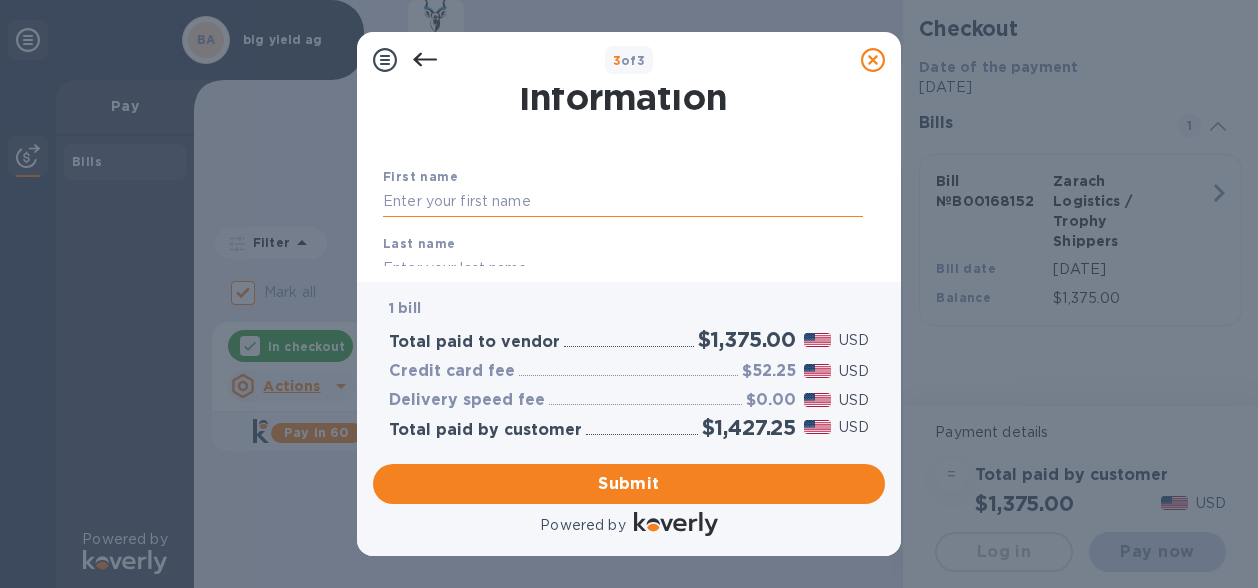 click at bounding box center [623, 202] 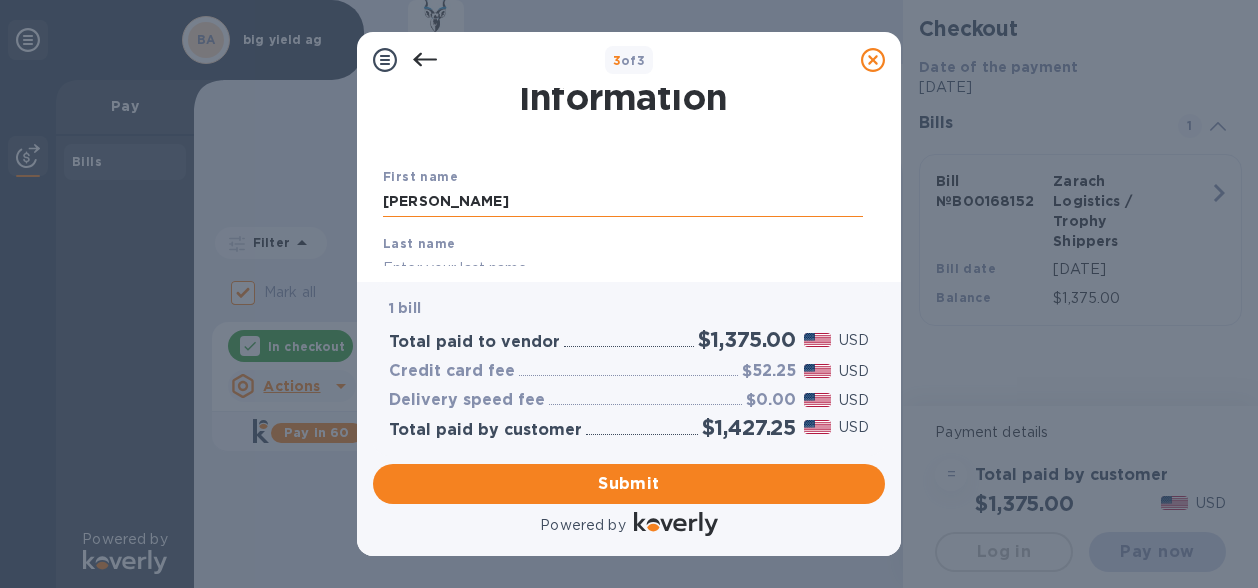 type on "[PERSON_NAME]" 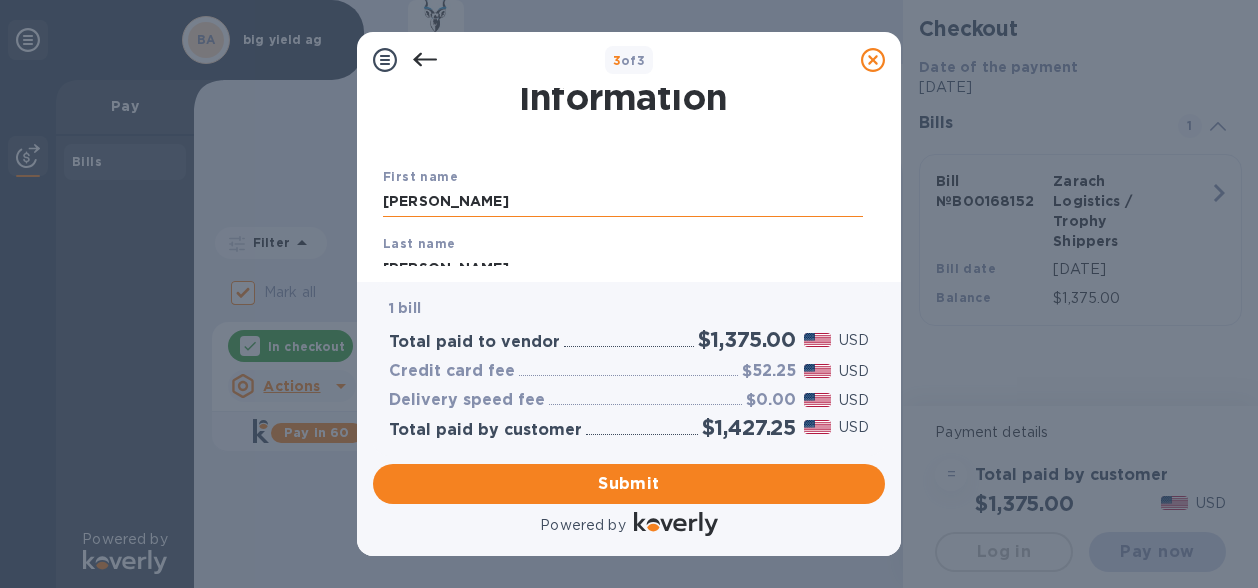type on "6628367645" 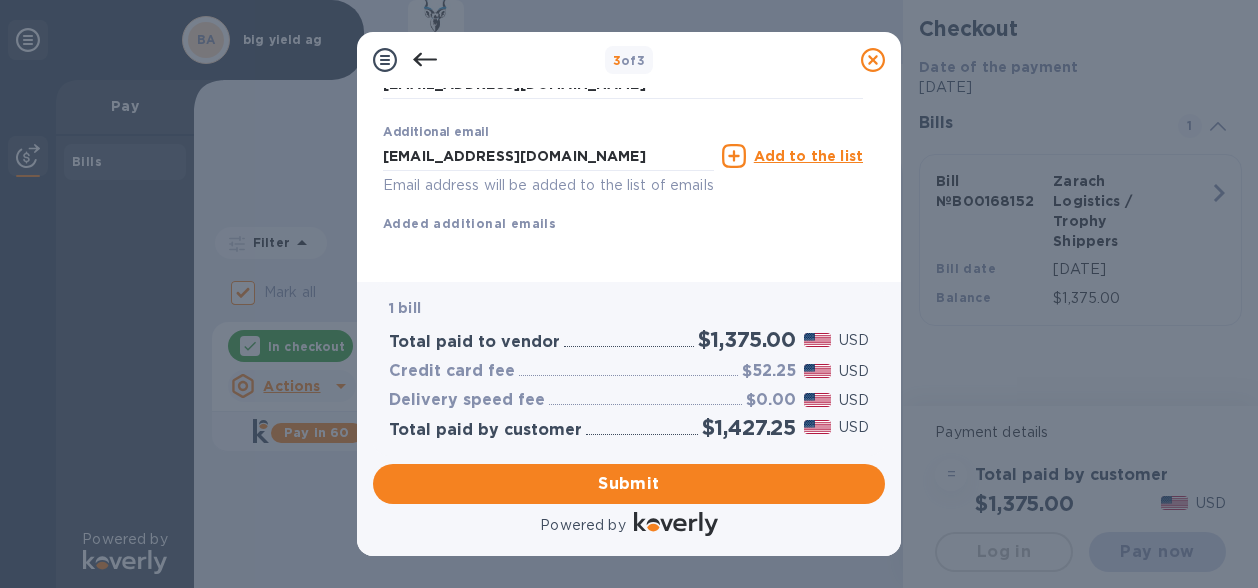 scroll, scrollTop: 438, scrollLeft: 0, axis: vertical 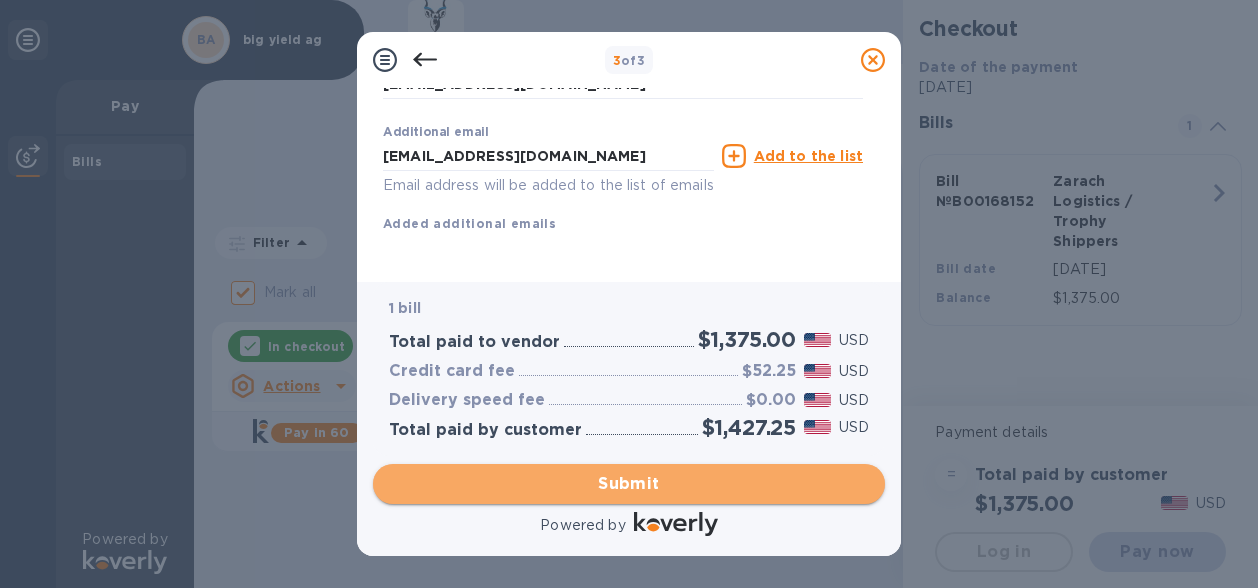 click on "Submit" at bounding box center [629, 484] 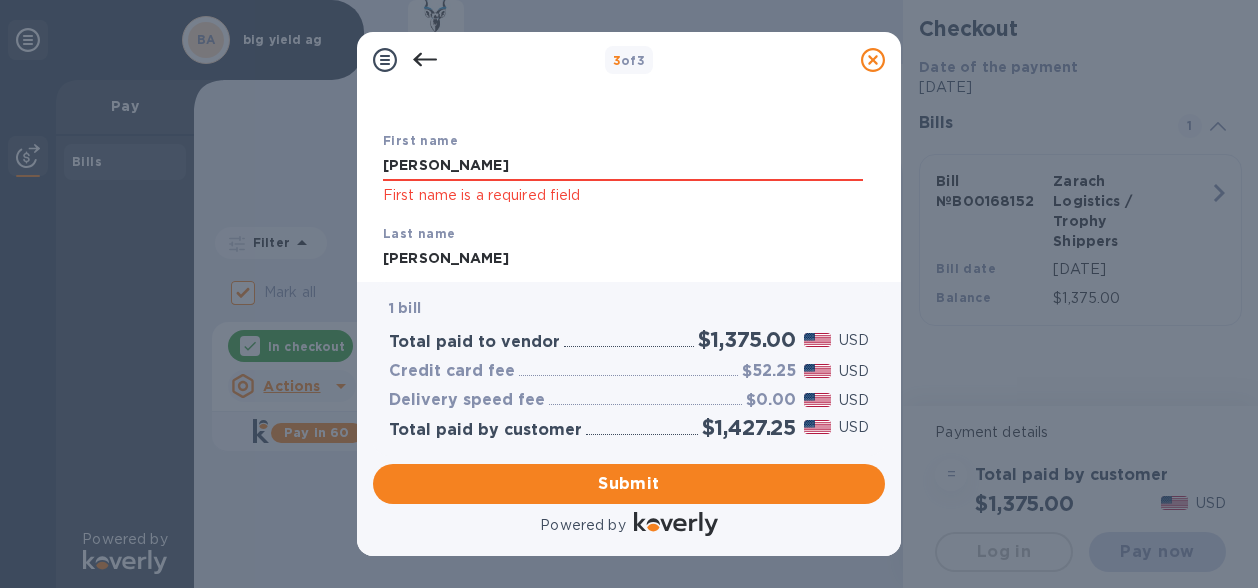 scroll, scrollTop: 86, scrollLeft: 0, axis: vertical 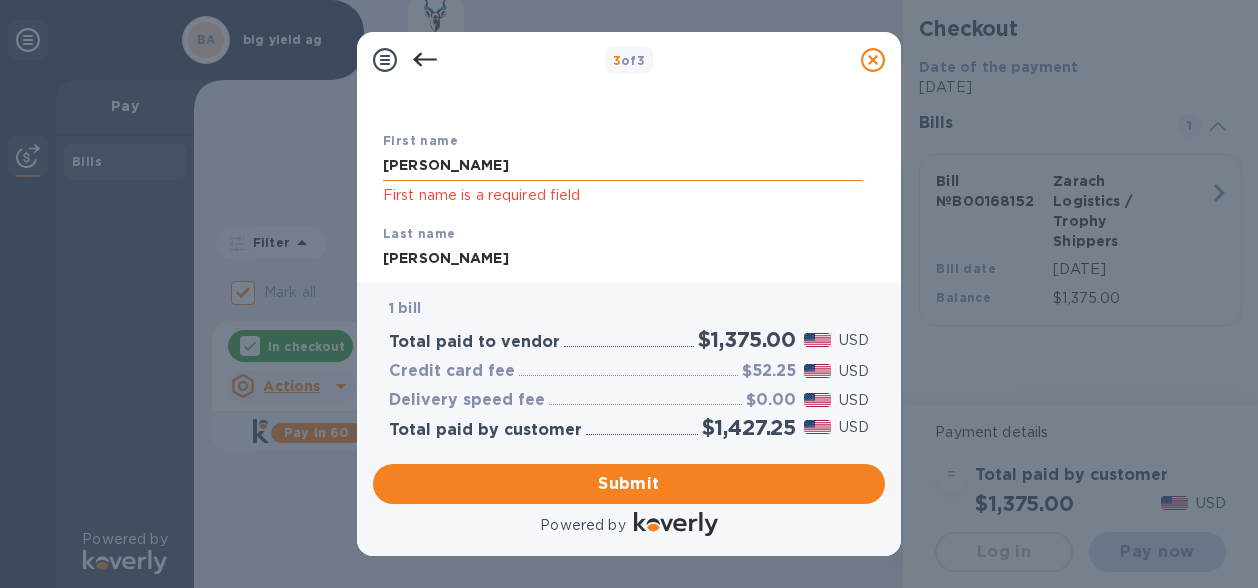 click on "[PERSON_NAME]" at bounding box center (623, 166) 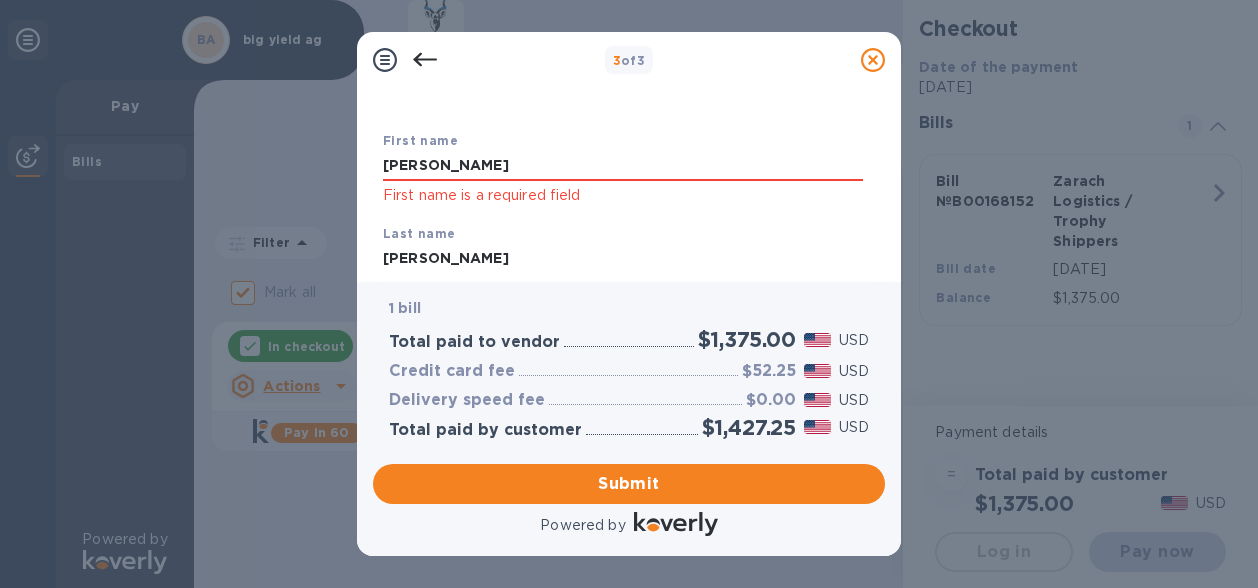 scroll, scrollTop: 194, scrollLeft: 0, axis: vertical 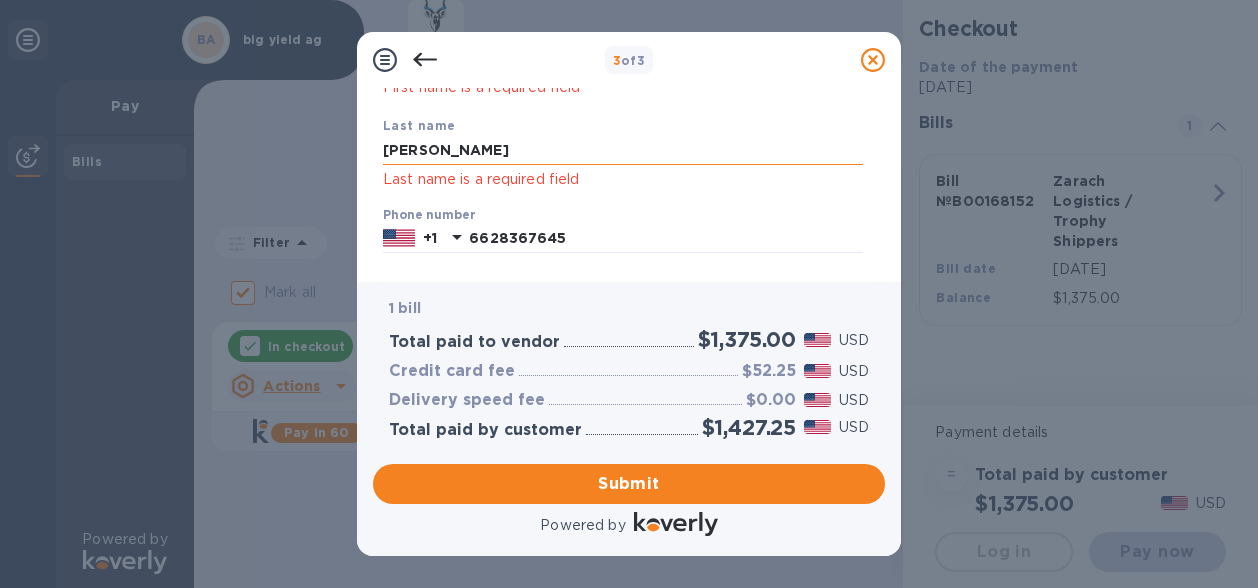 type on "[PERSON_NAME]" 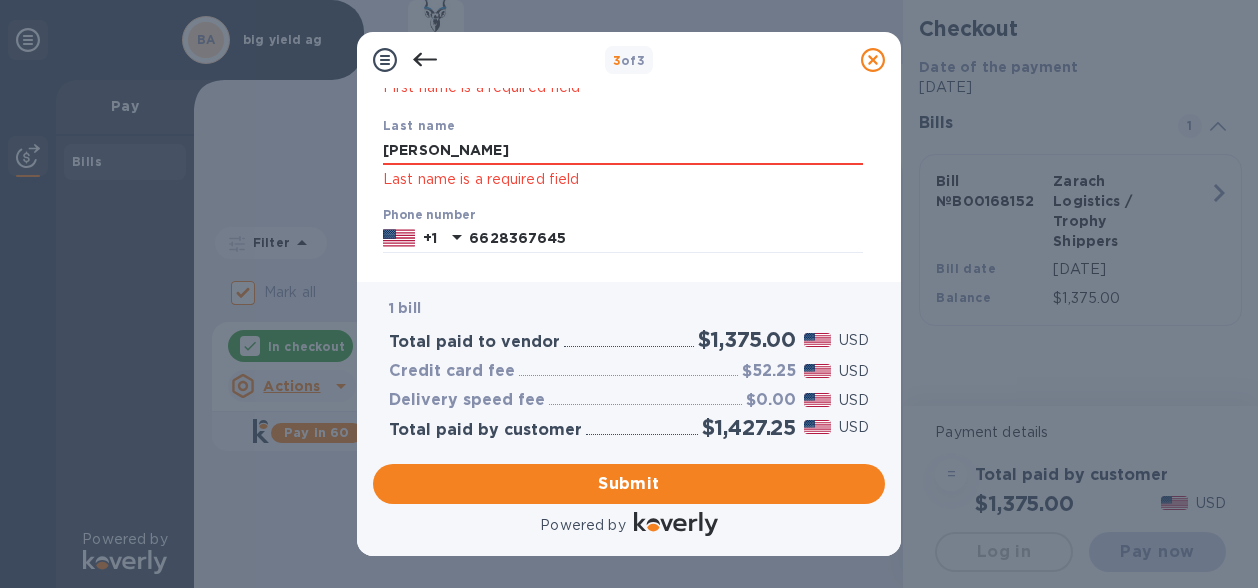 type on "[PERSON_NAME]" 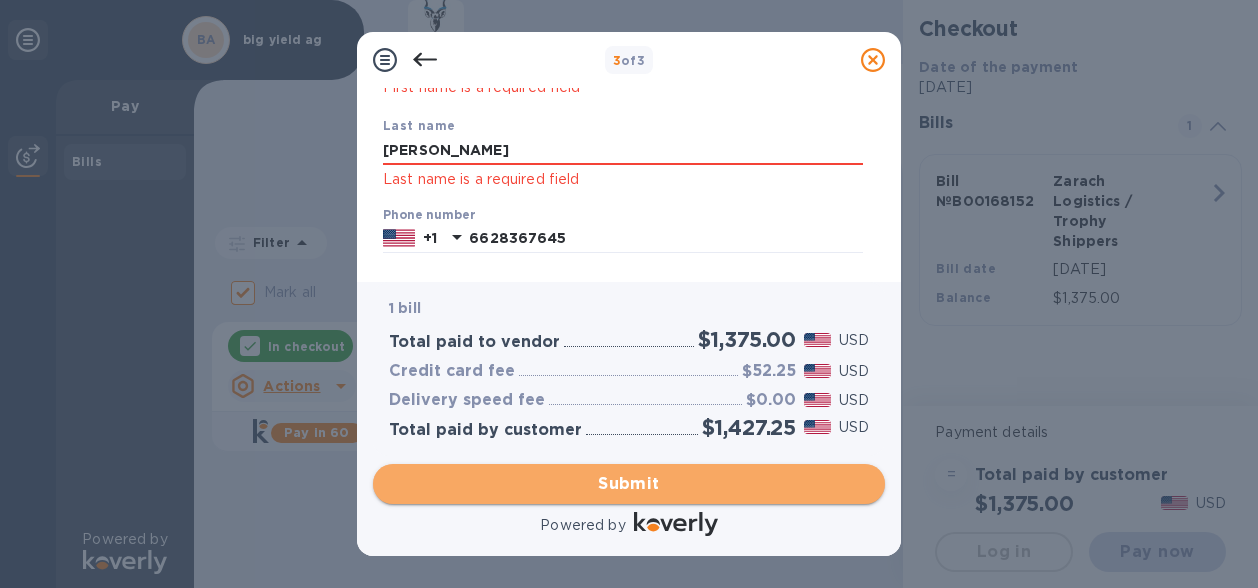click on "Submit" at bounding box center (629, 484) 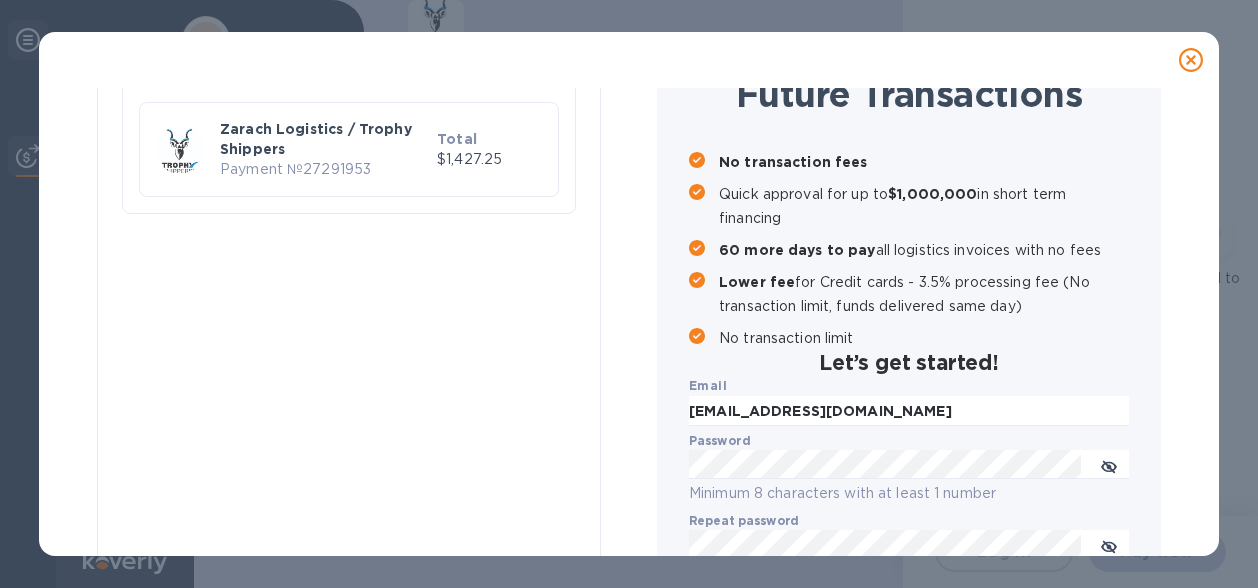 checkbox on "false" 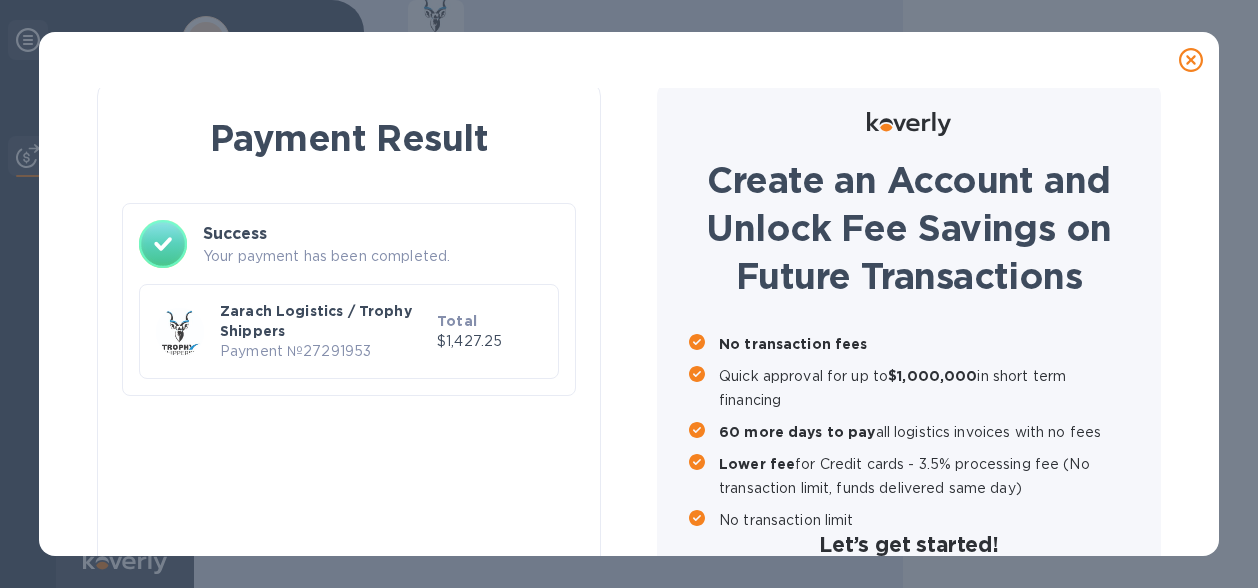 scroll, scrollTop: 0, scrollLeft: 0, axis: both 